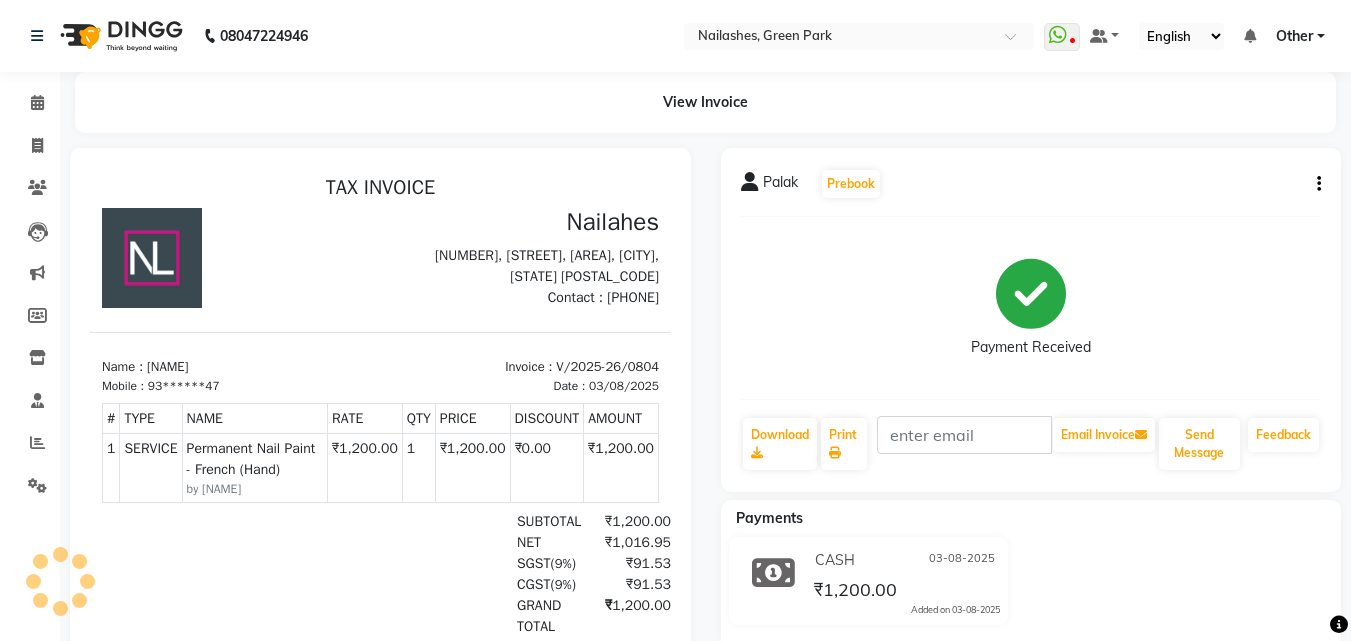 scroll, scrollTop: 0, scrollLeft: 0, axis: both 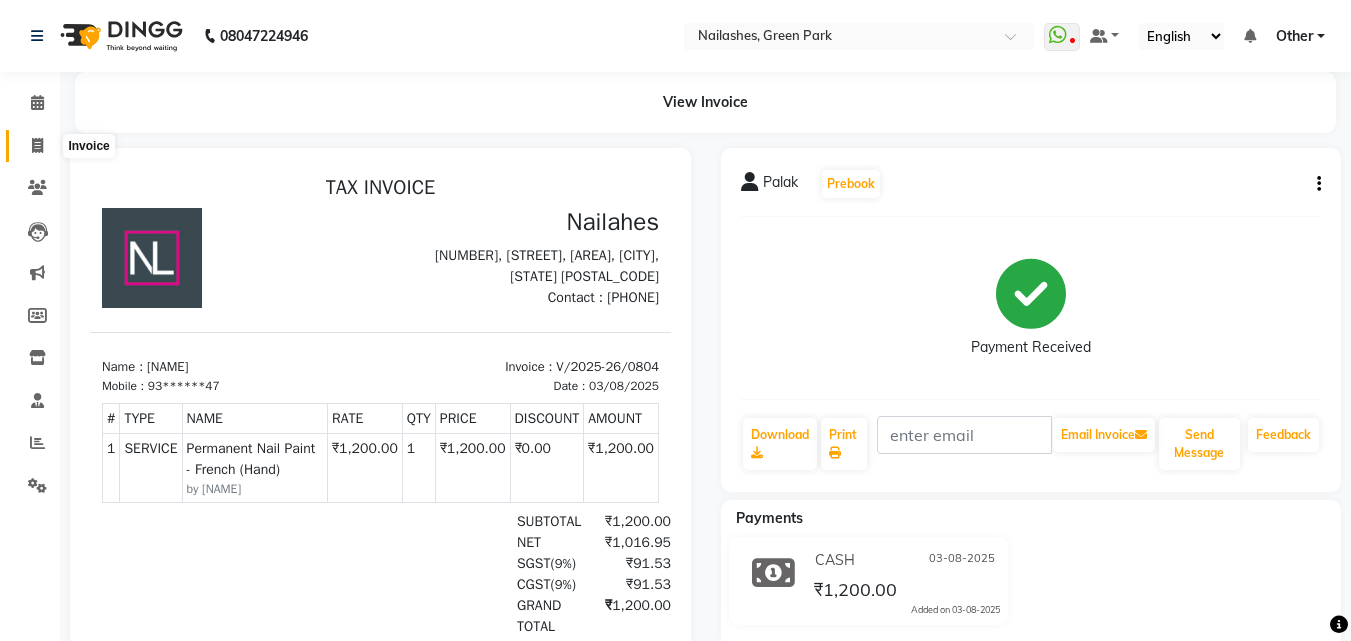 click 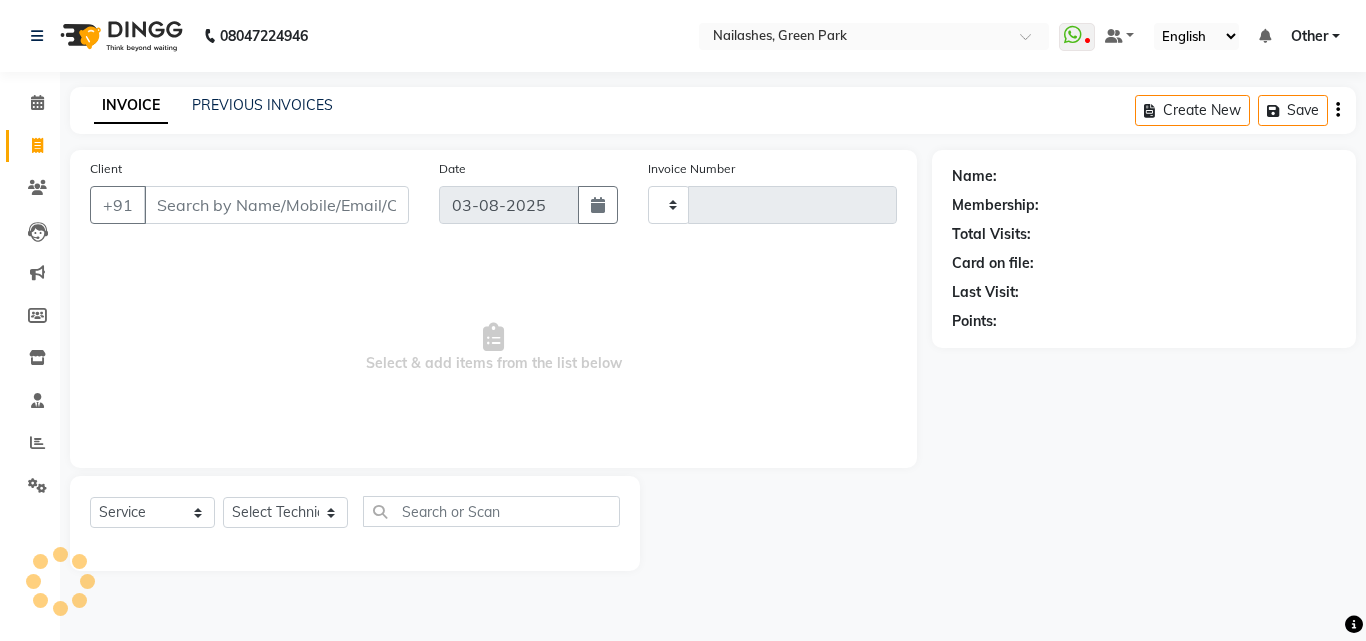type on "0805" 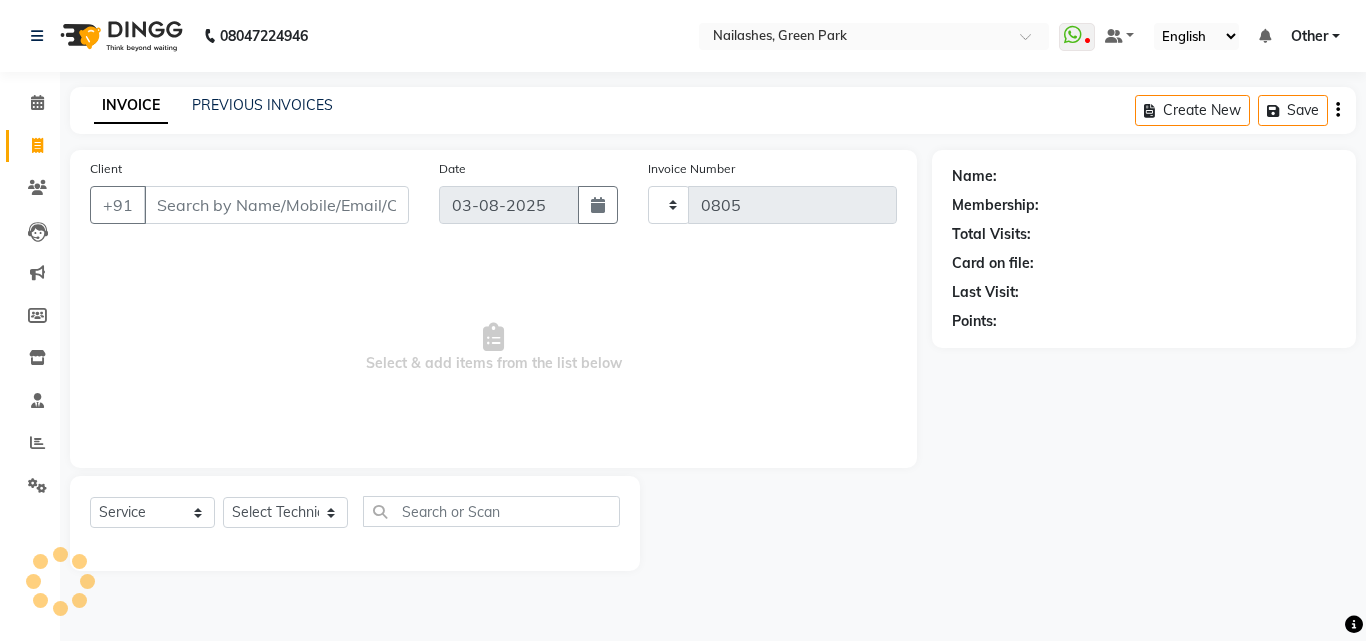 select on "3755" 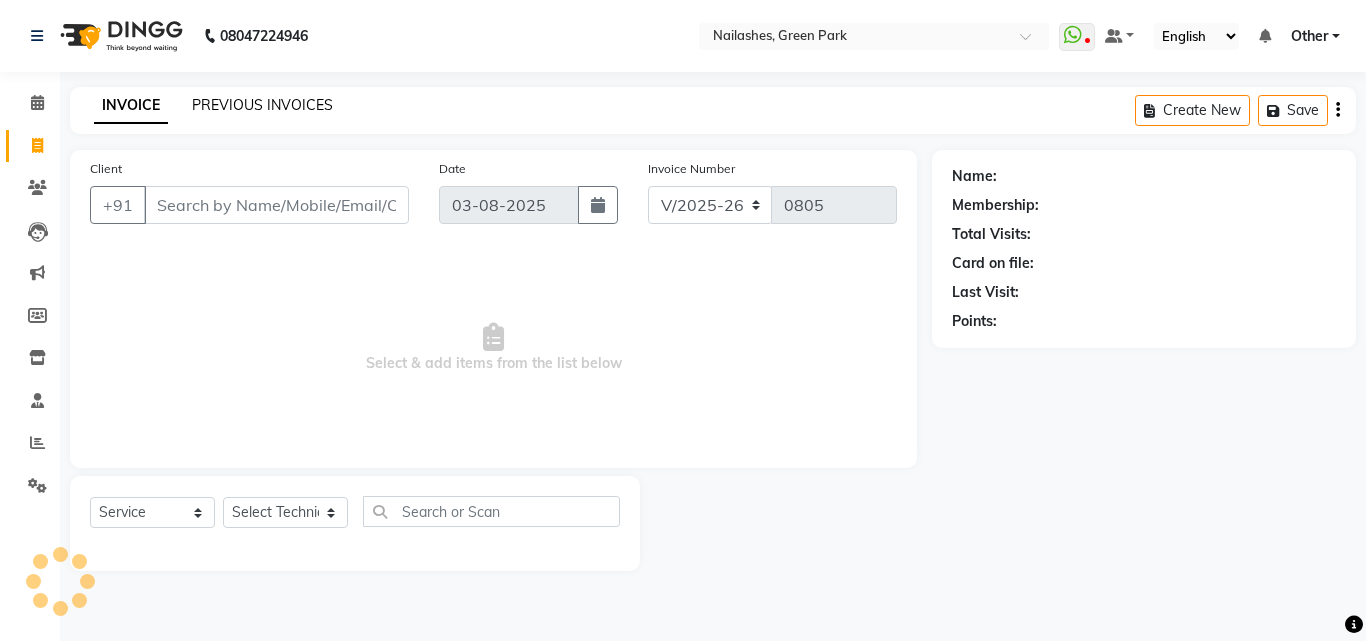 click on "PREVIOUS INVOICES" 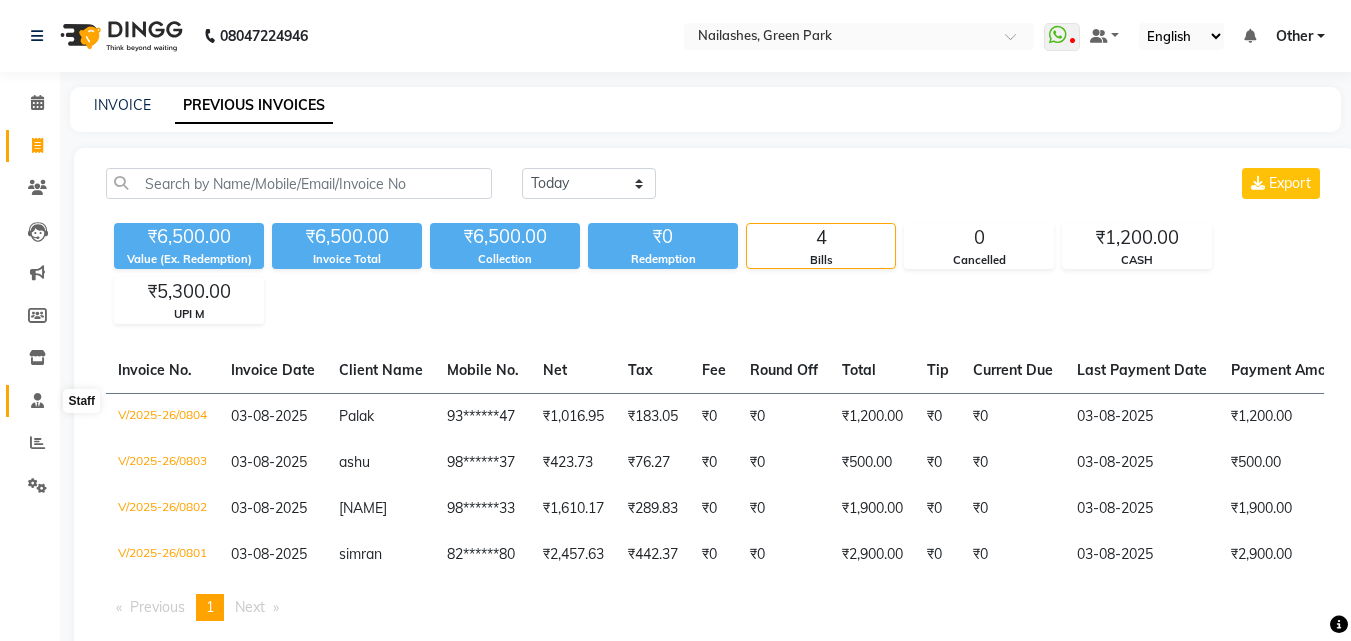 click 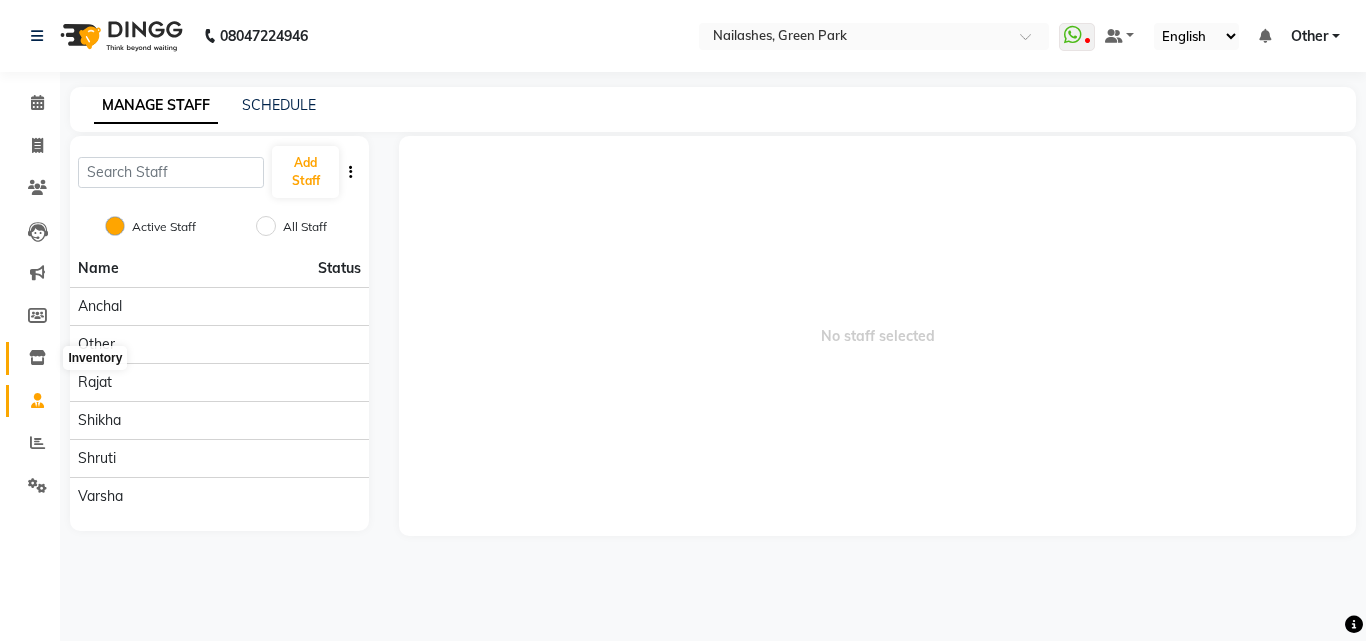 click 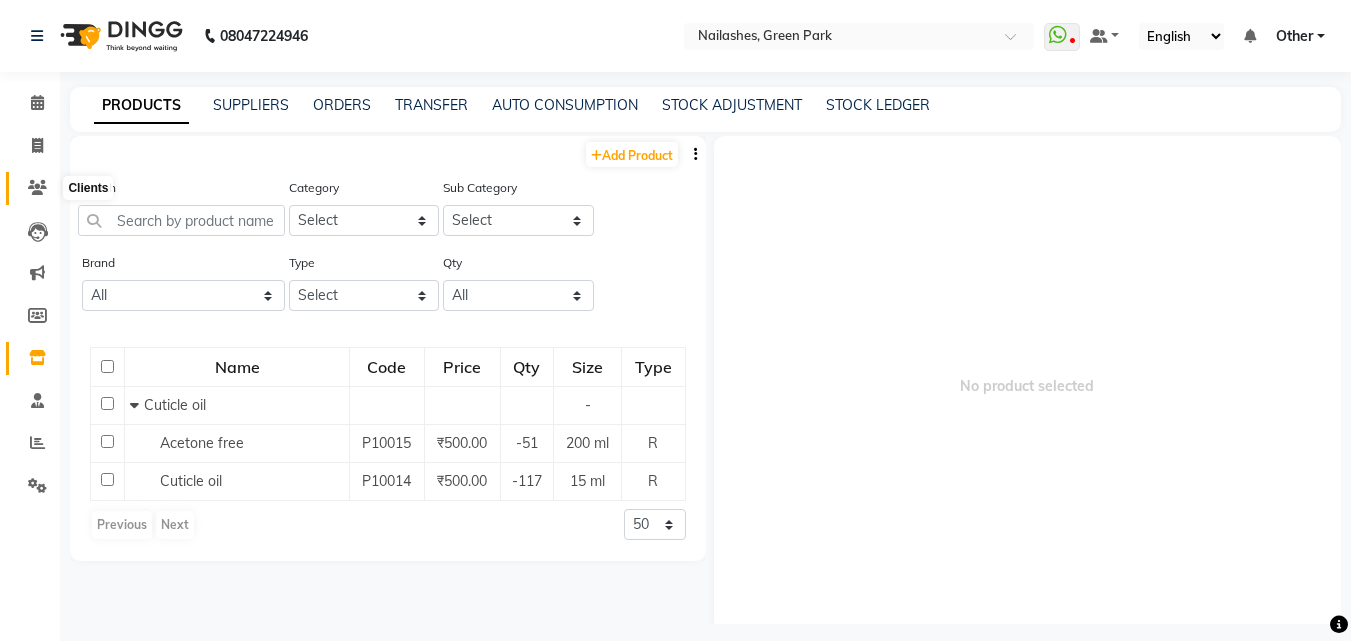 click 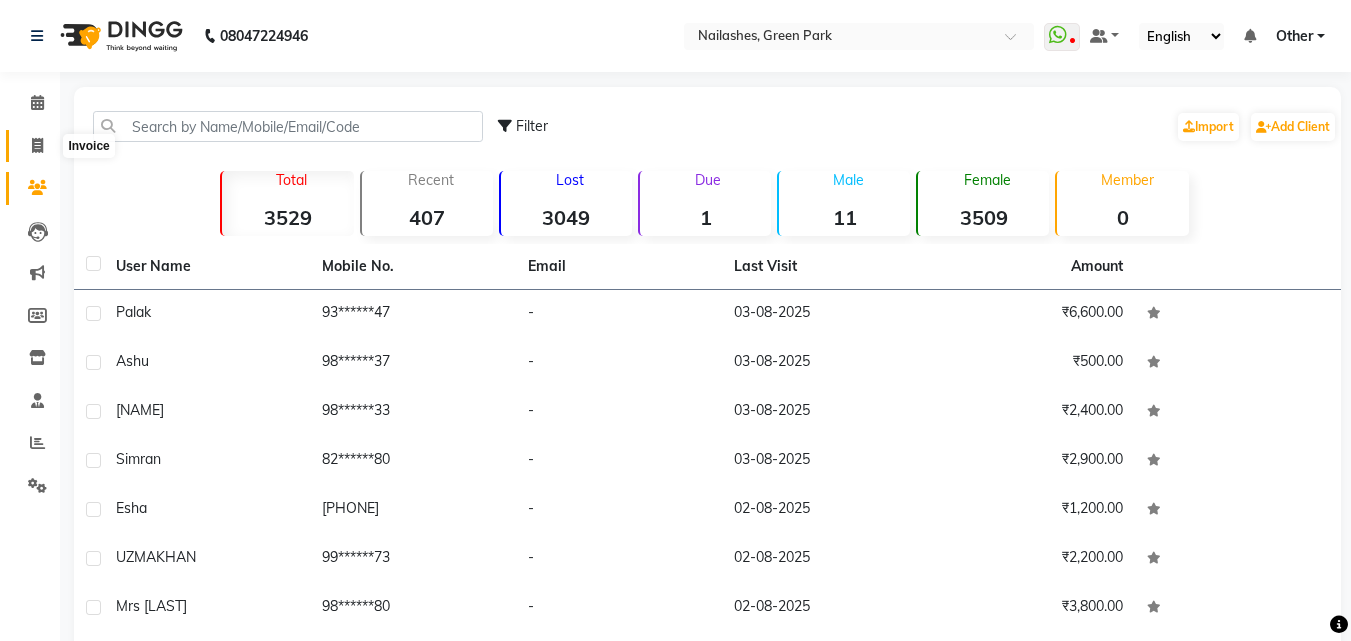 click 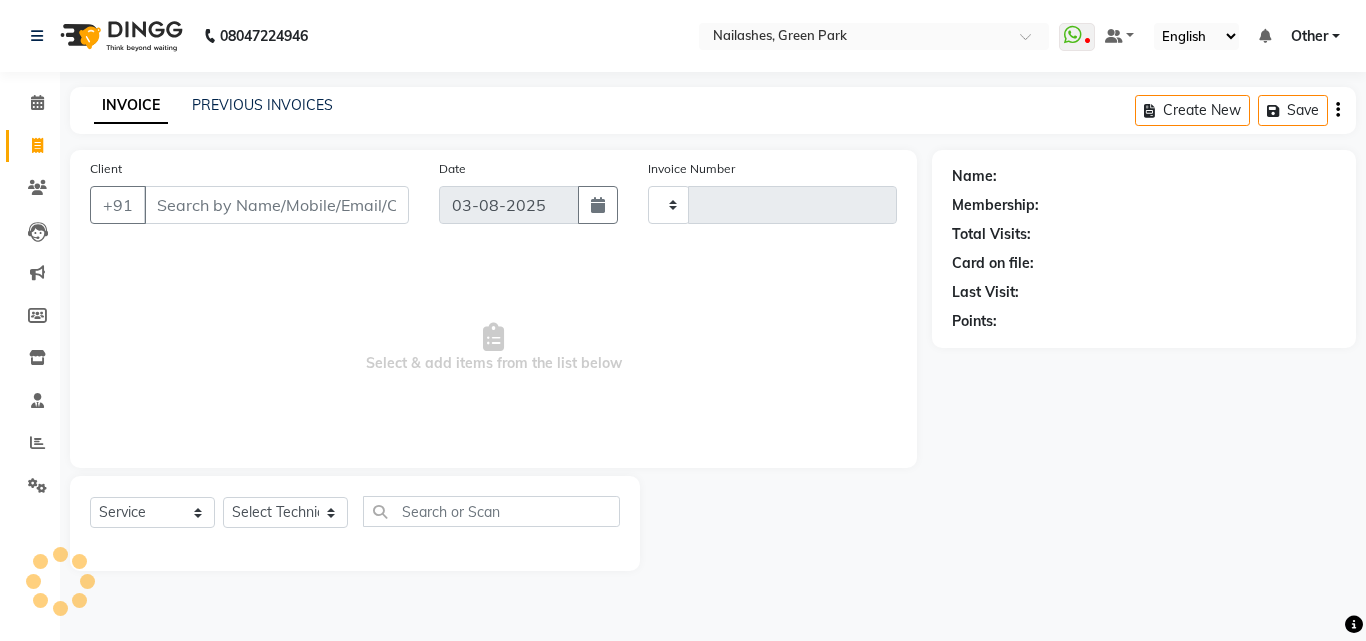 type on "0805" 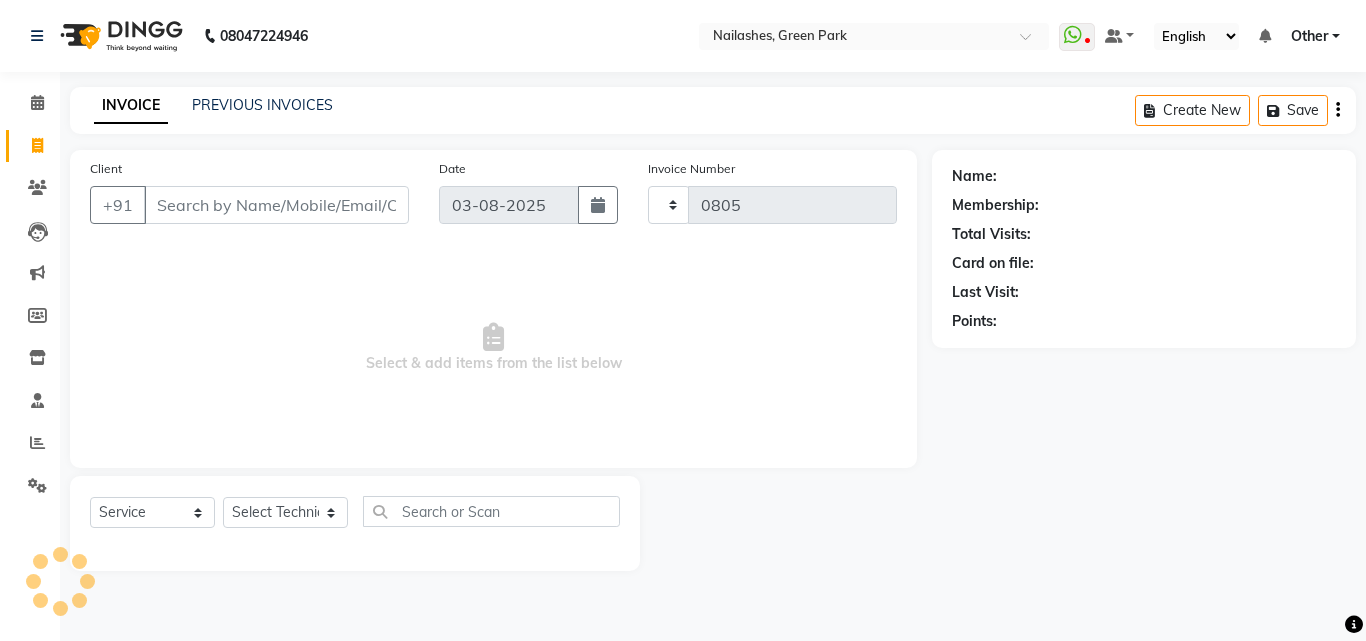 select on "3755" 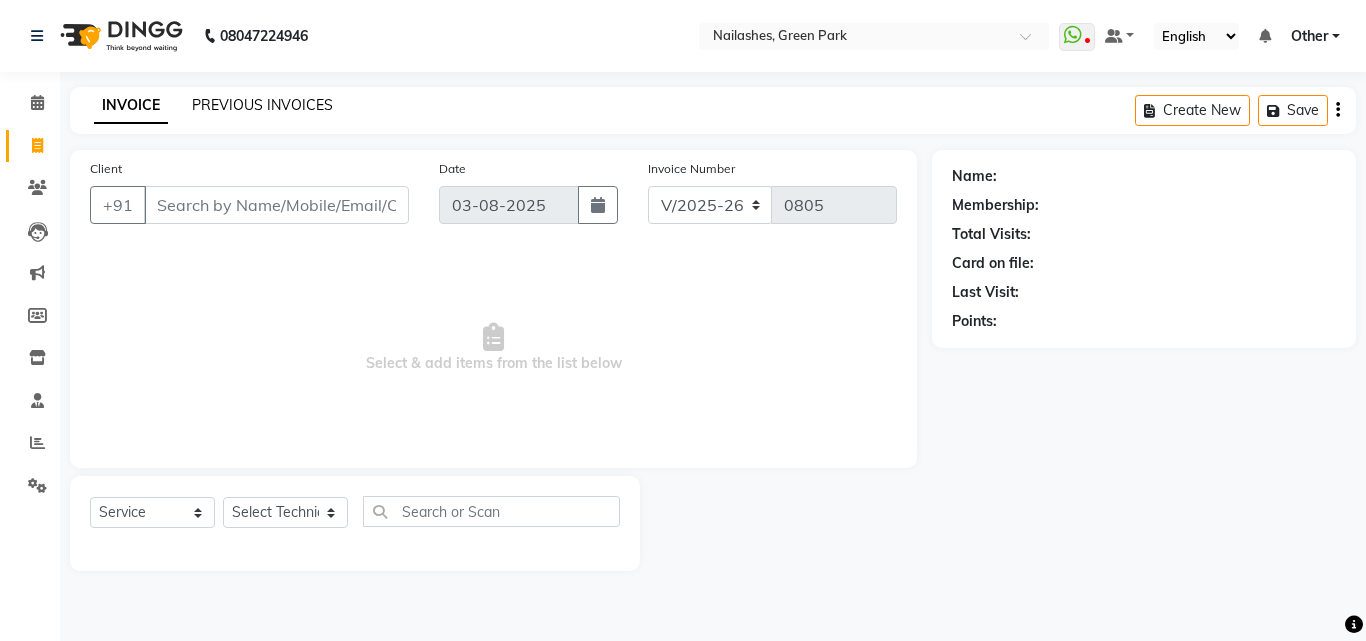 click on "PREVIOUS INVOICES" 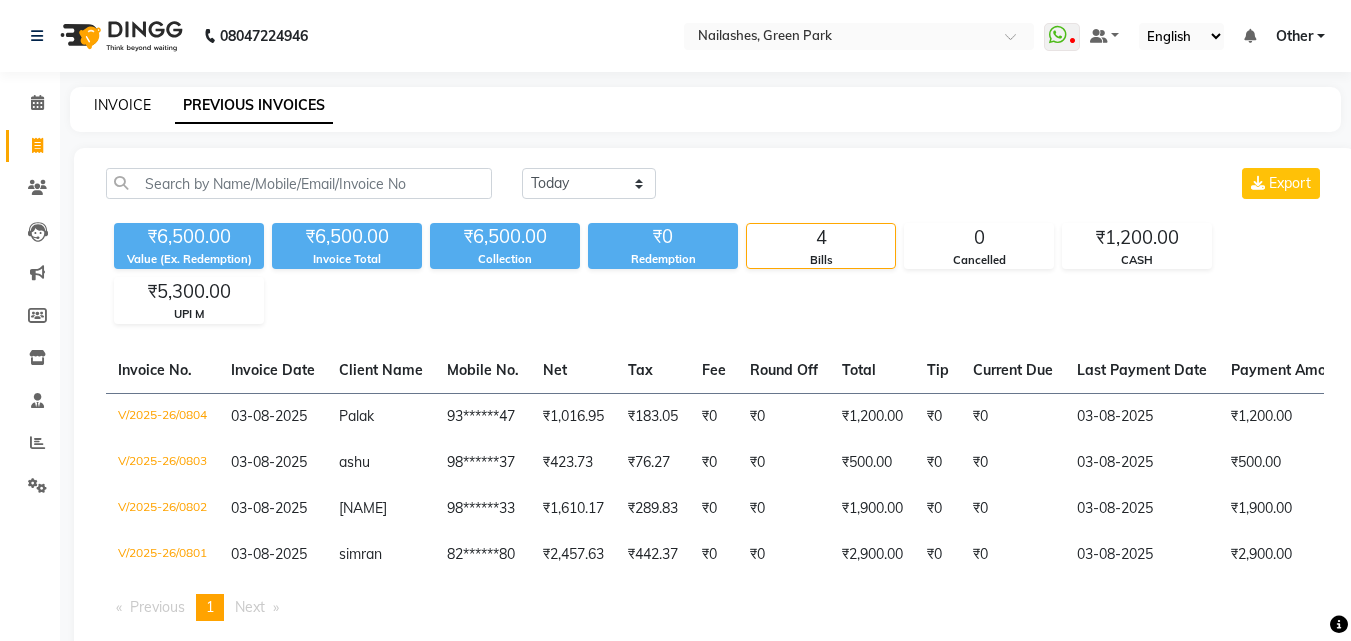 click on "INVOICE" 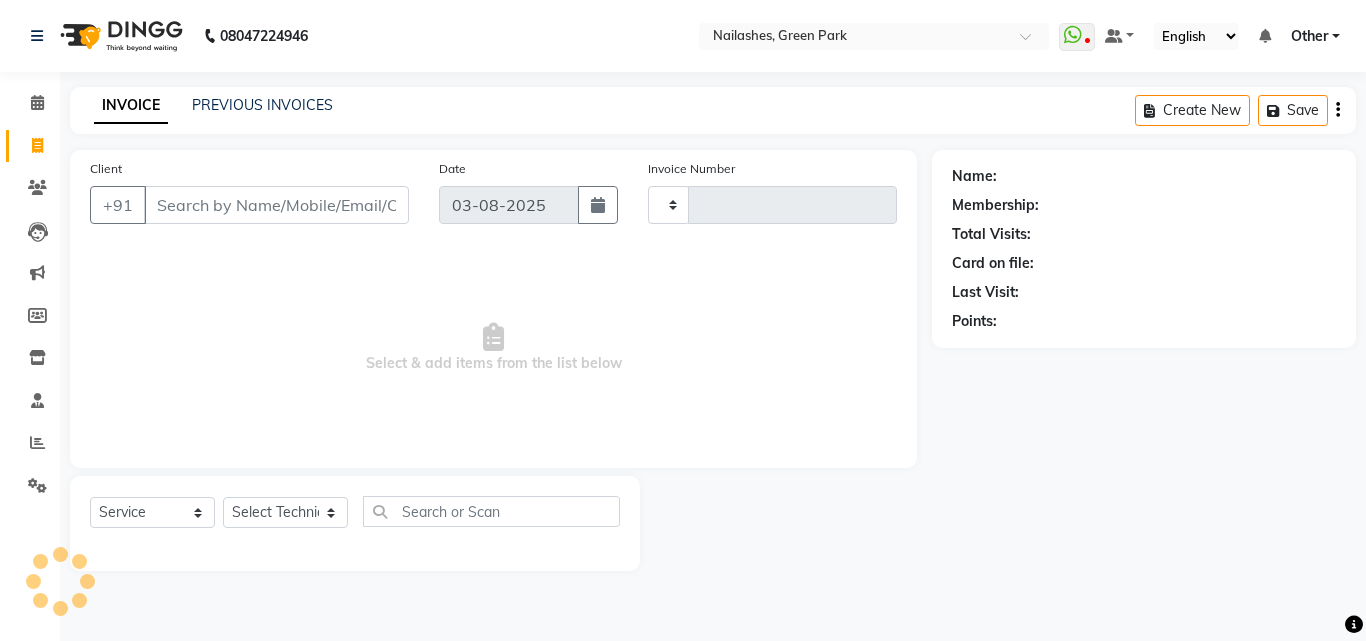 type on "0805" 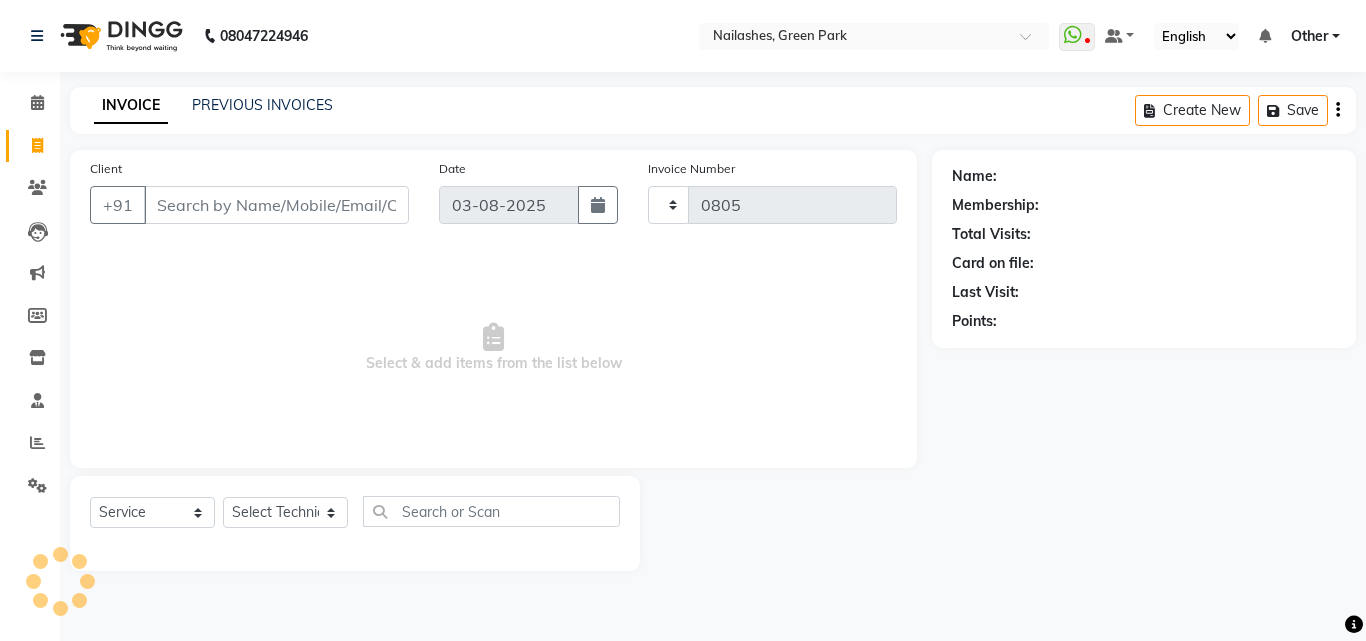 select on "3755" 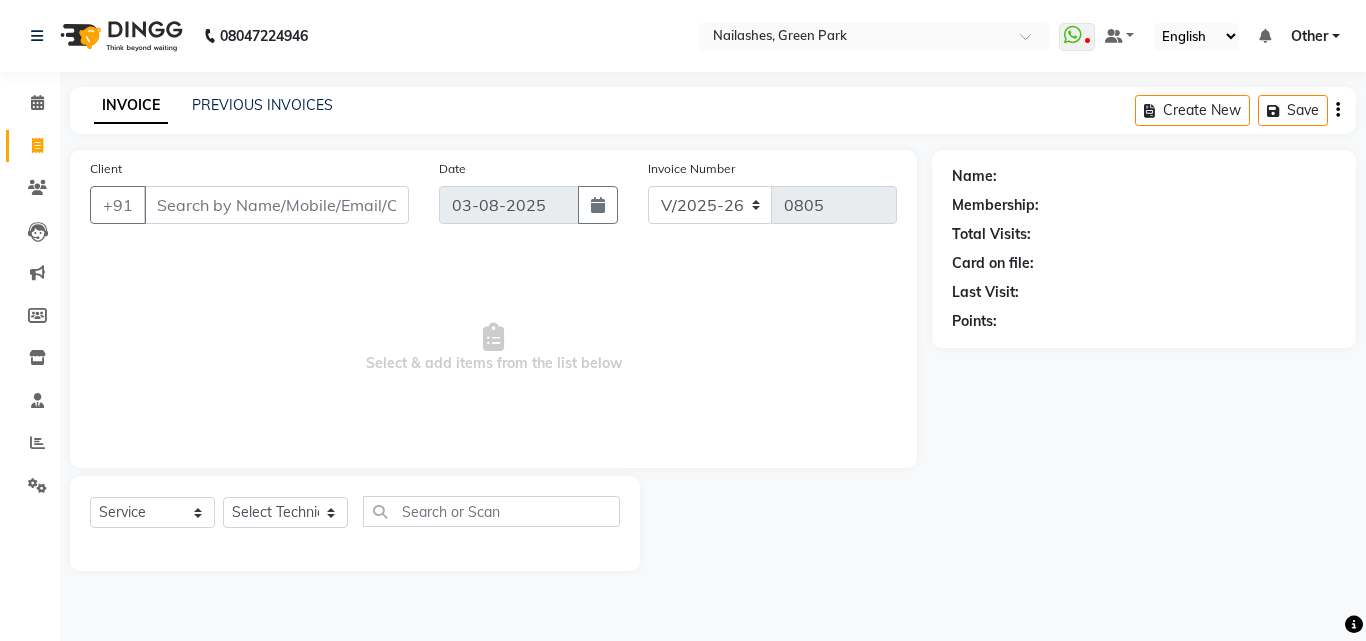 click on "INVOICE" 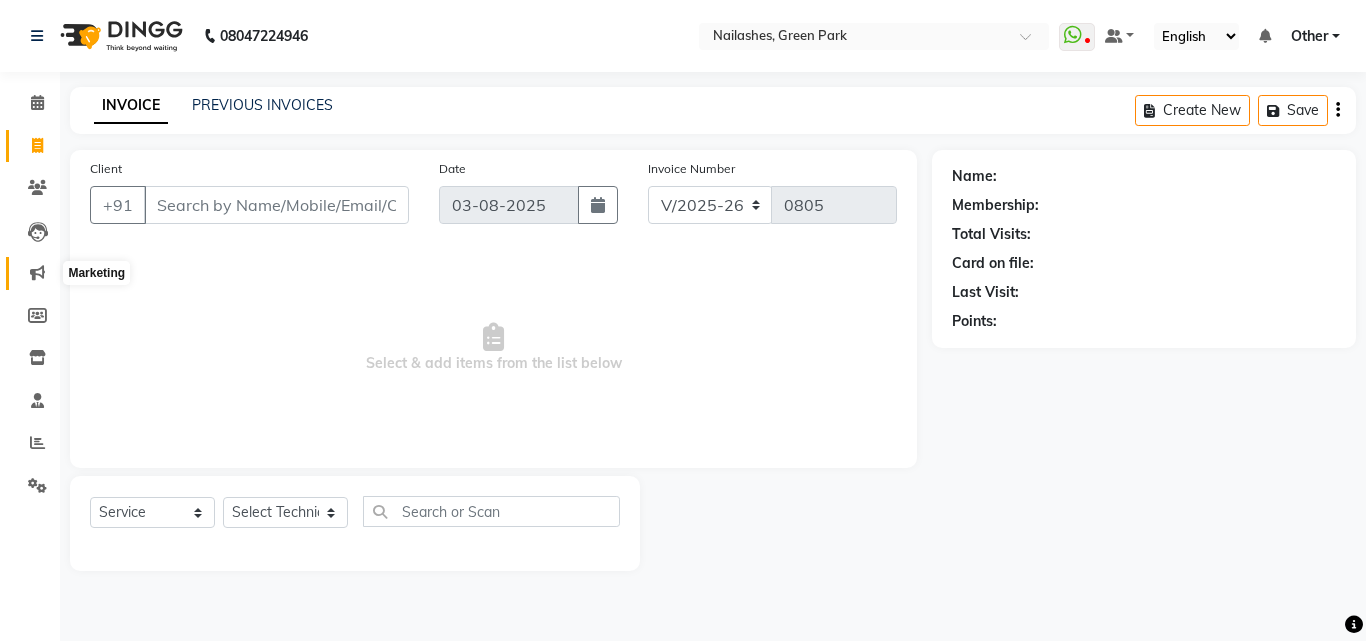 click 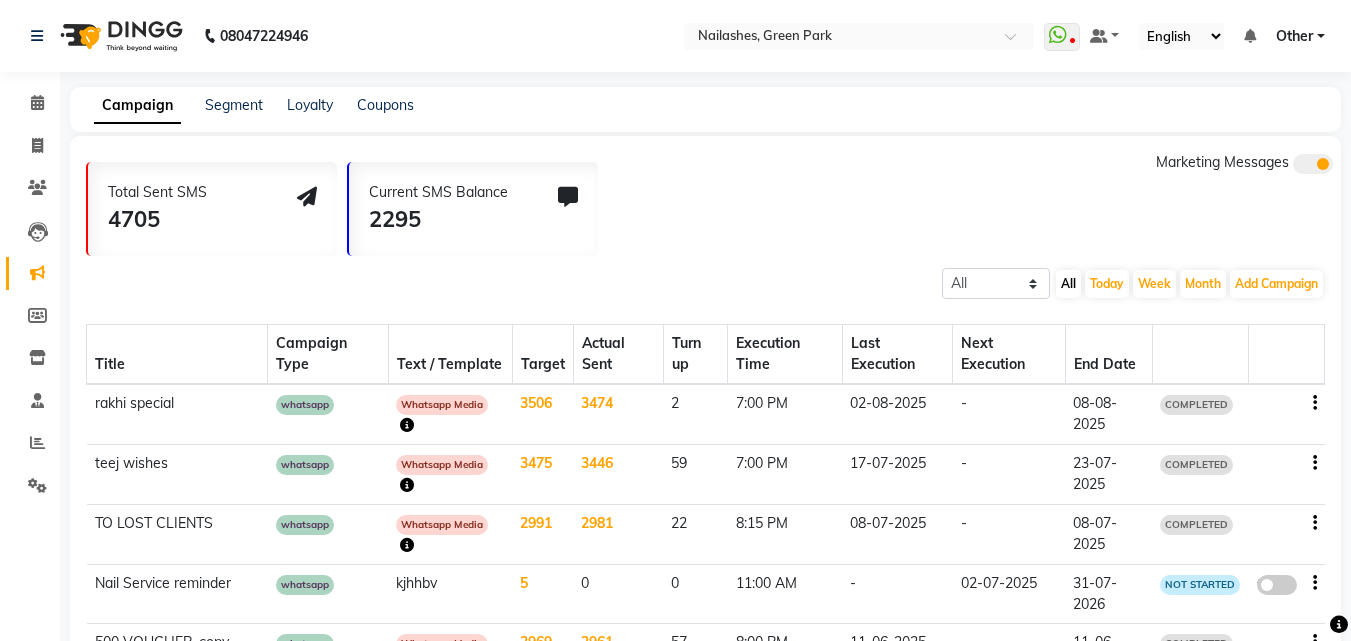click on "Whatsapp Media" 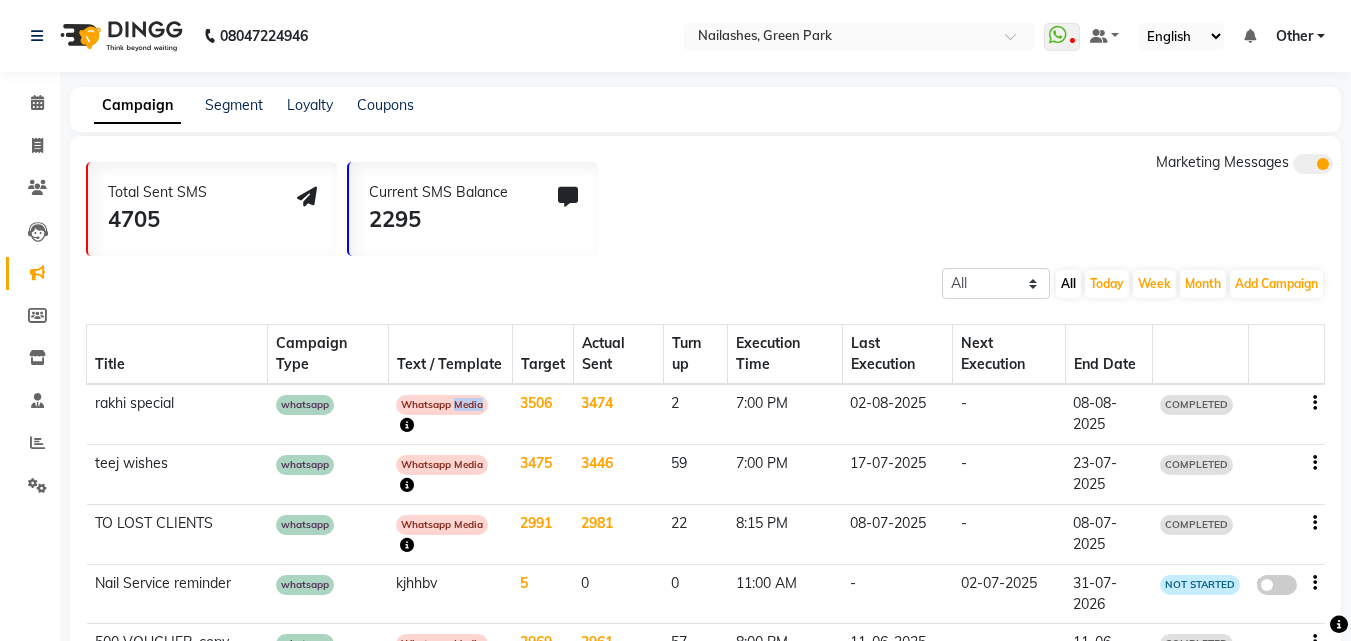 click on "Whatsapp Media" 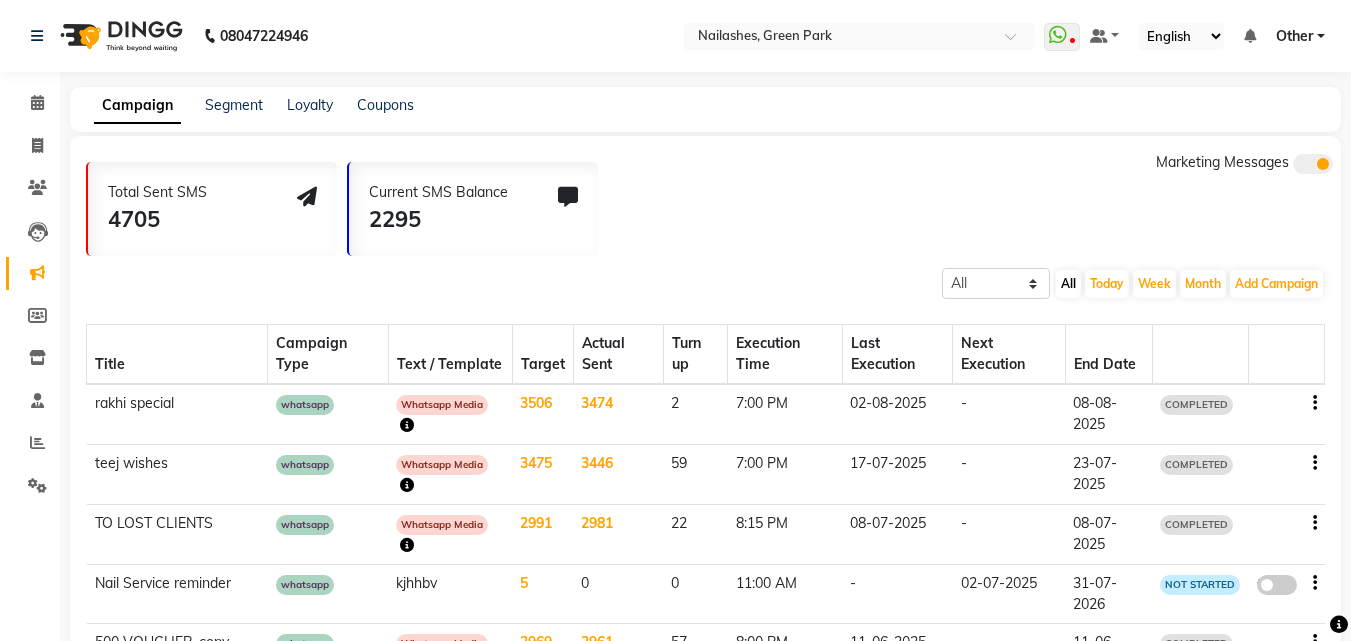 click on "Whatsapp Media" 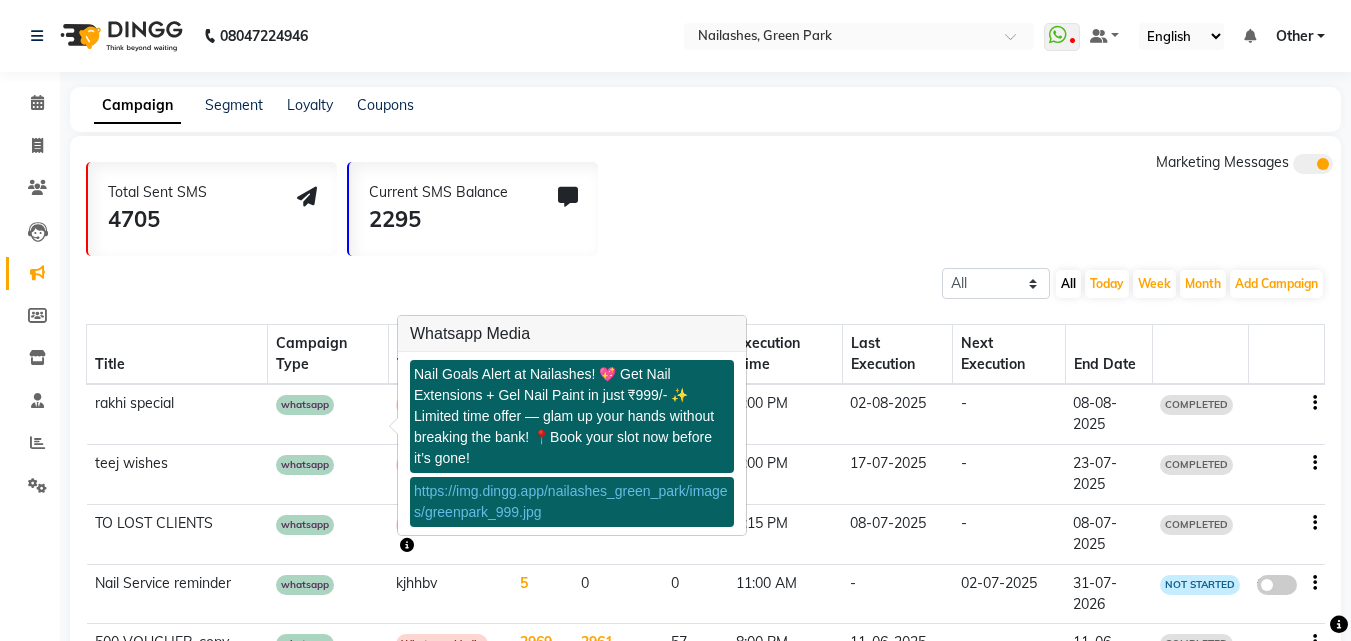 click on "All Scheduled Completed All Today Week Month  Add Campaign  SMS Campaign Email Campaign WhatsApp (Direct)" 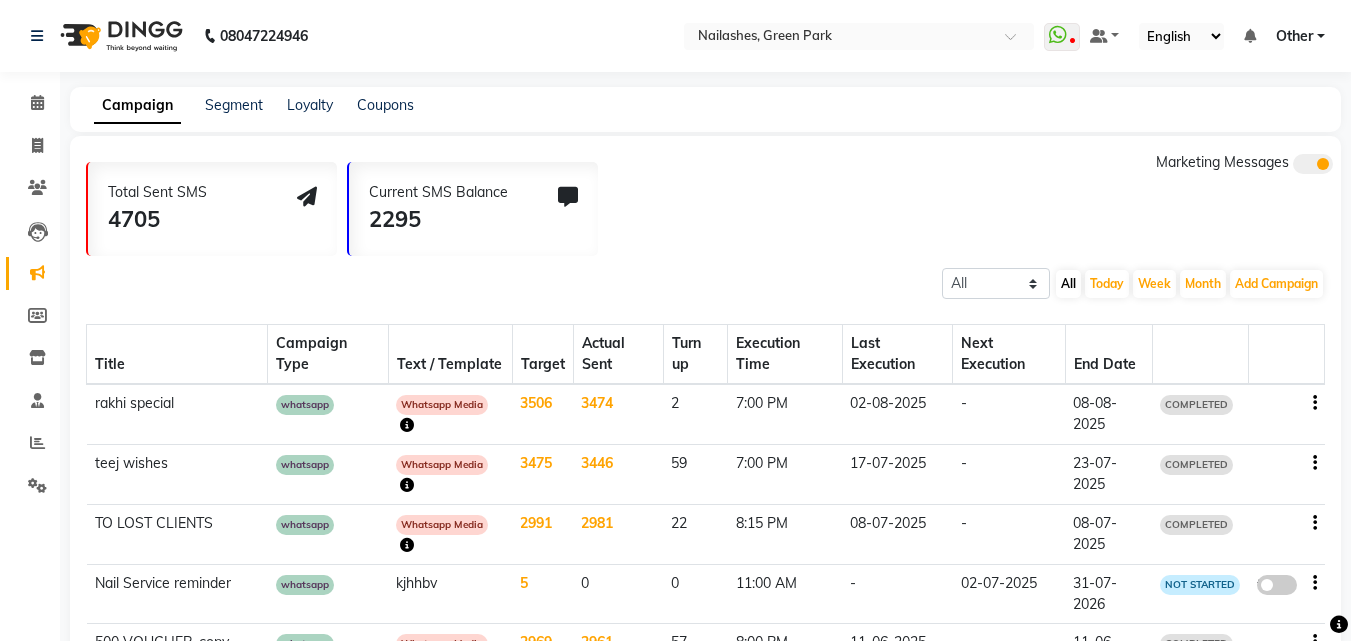 click 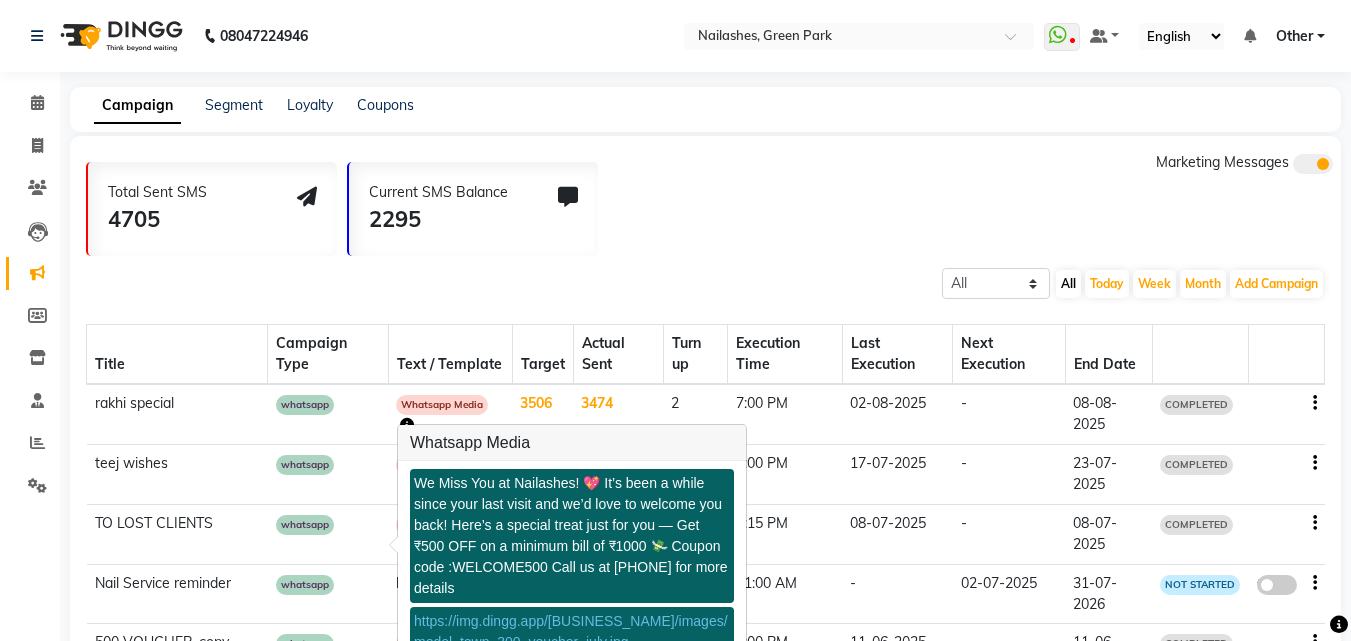 click on "Total Sent SMS [NUMBER] Current SMS Balance [NUMBER] Marketing Messages" 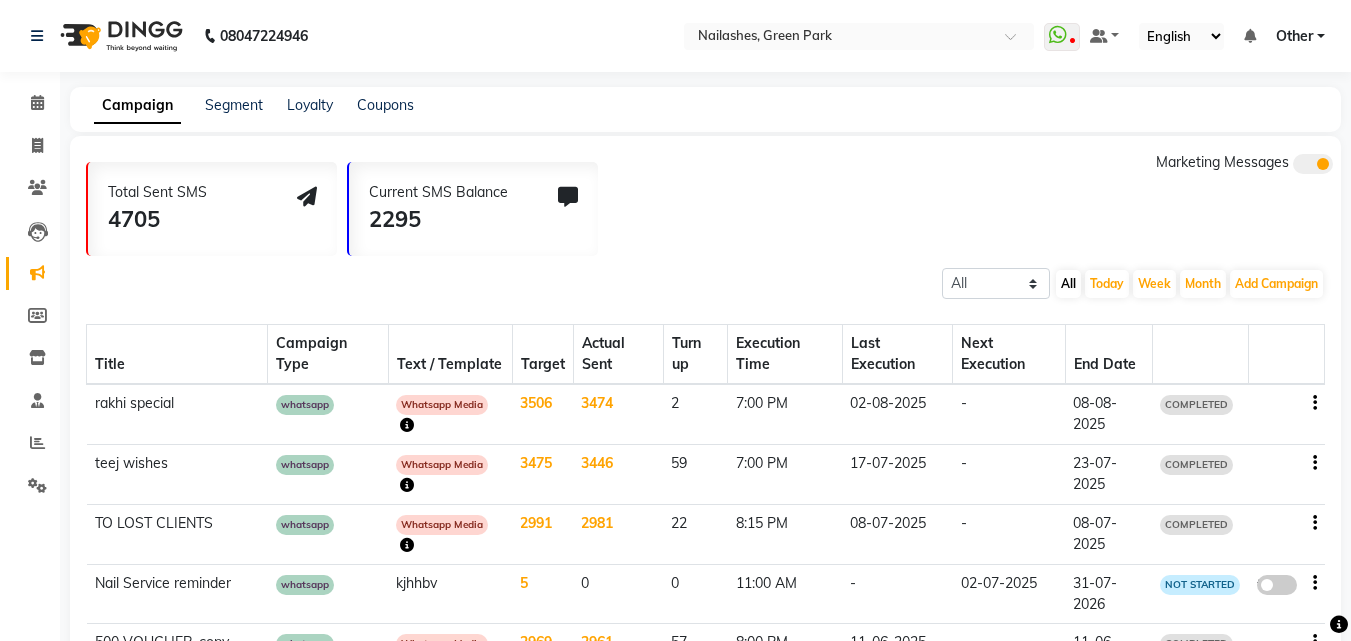 click 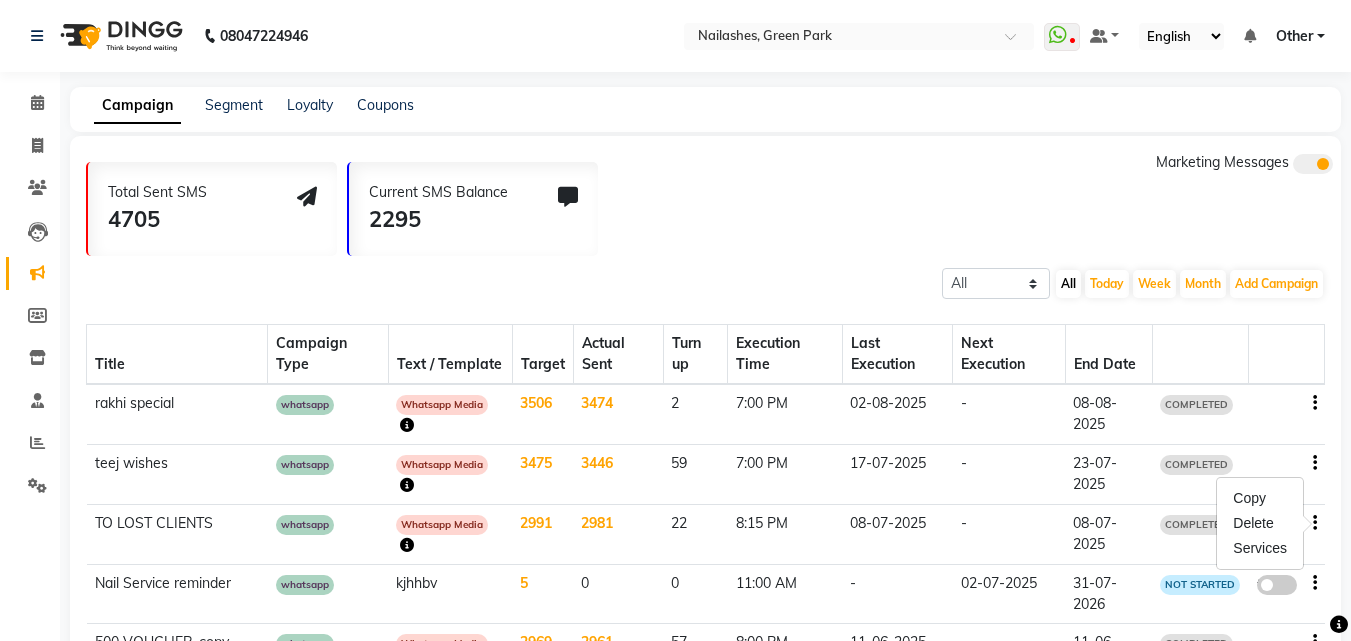 click 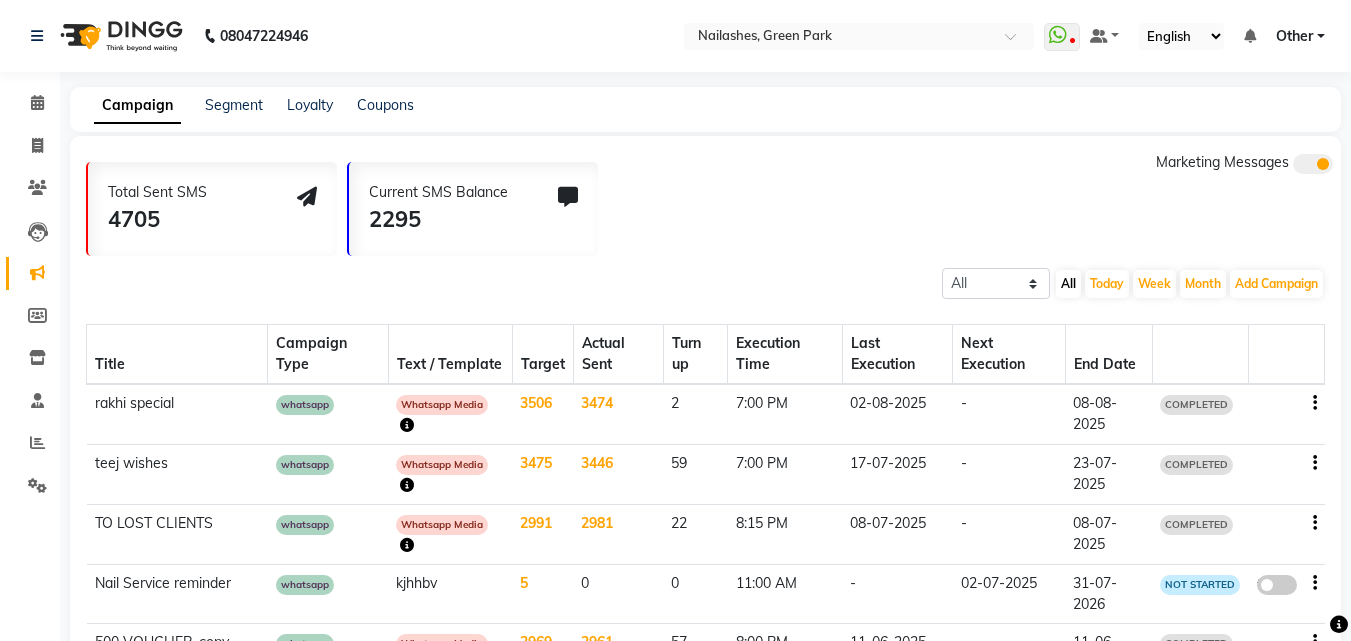 click on "22" 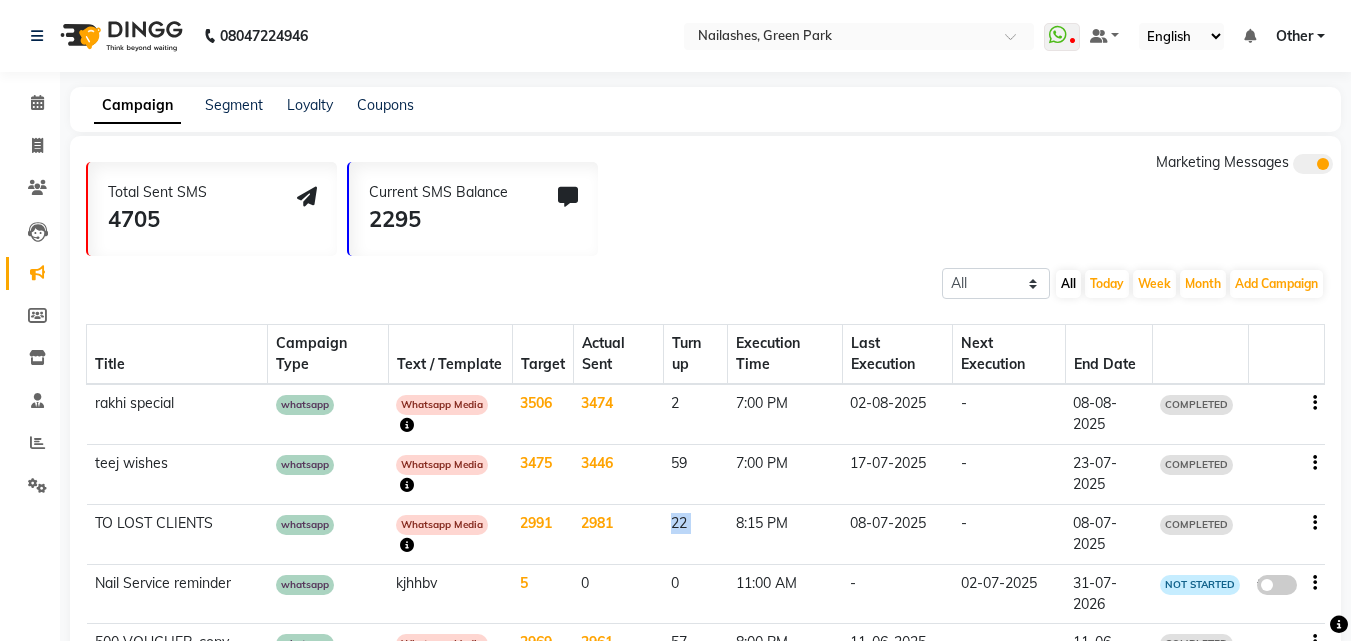 click on "22" 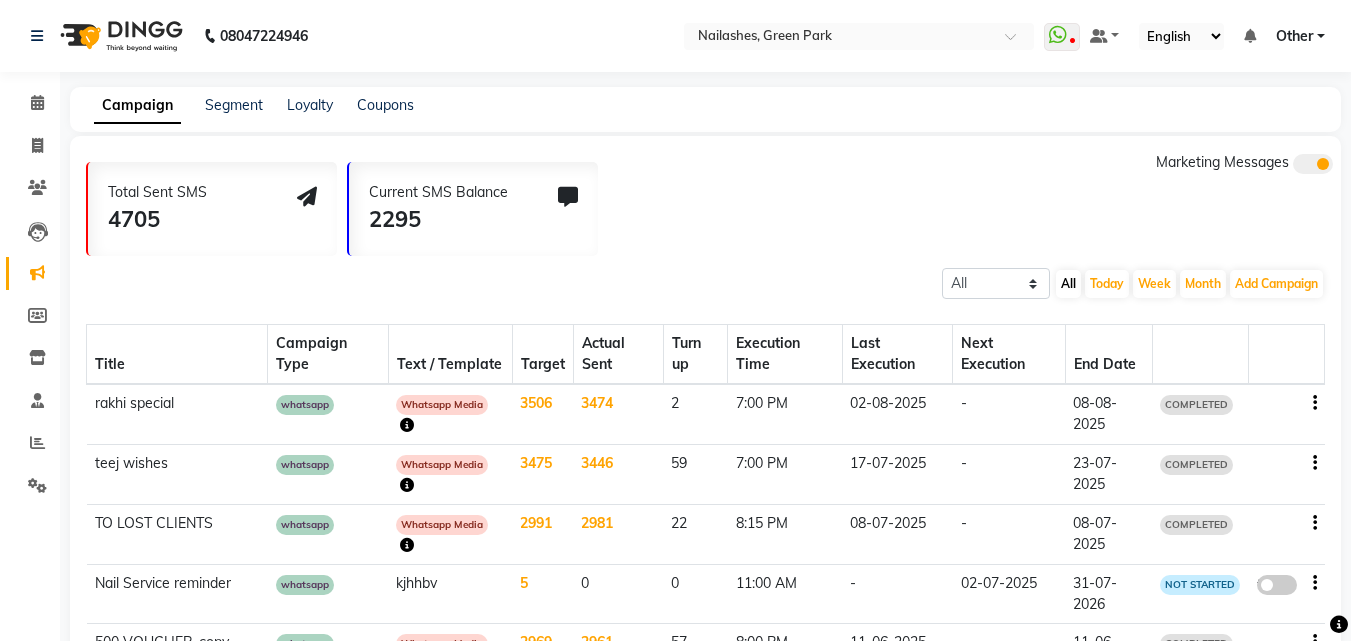 click on "59" 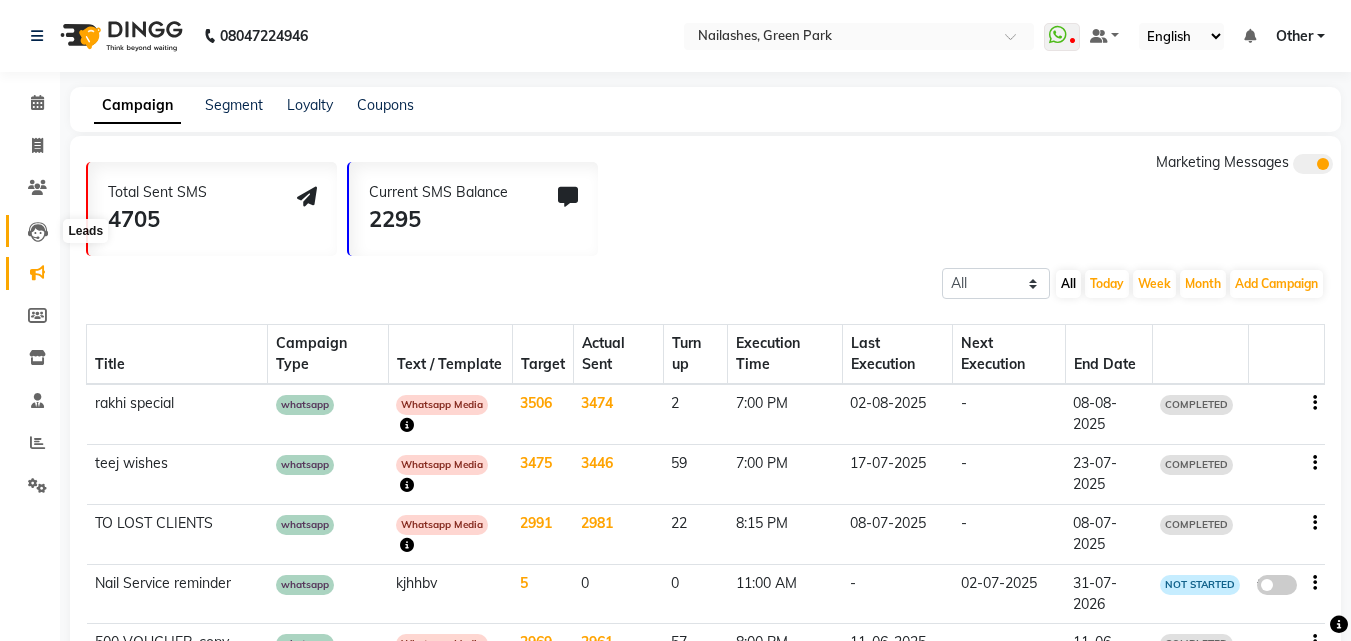 click 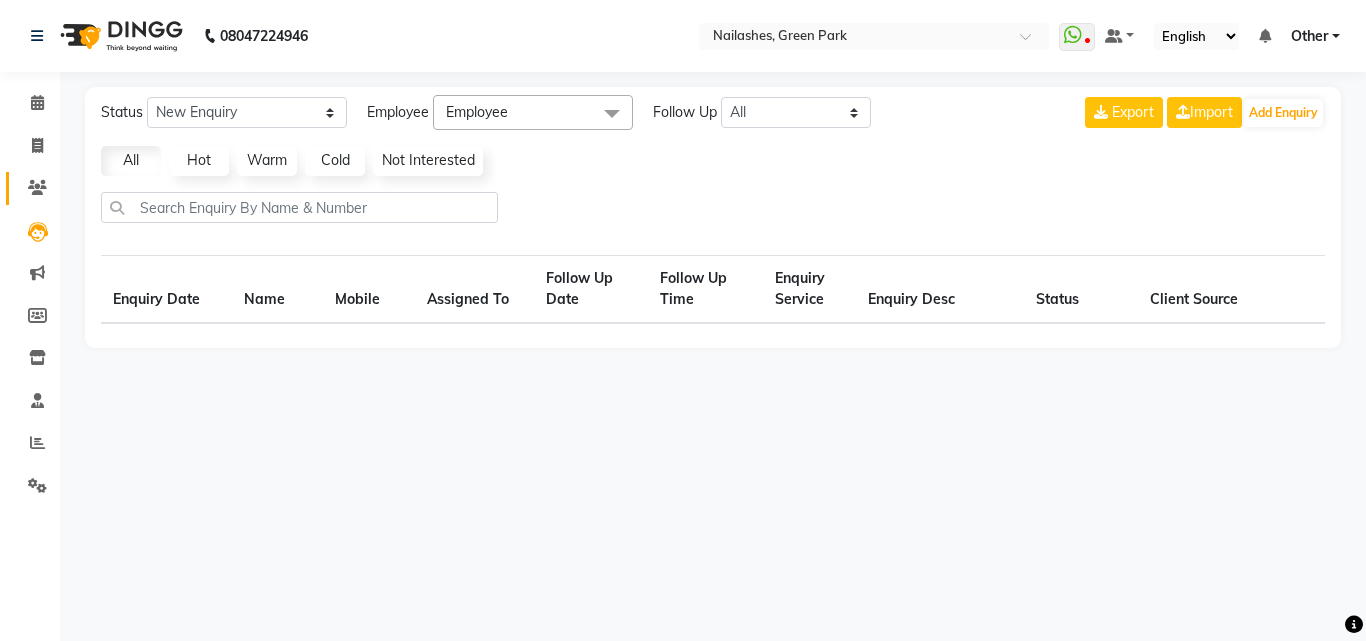 click 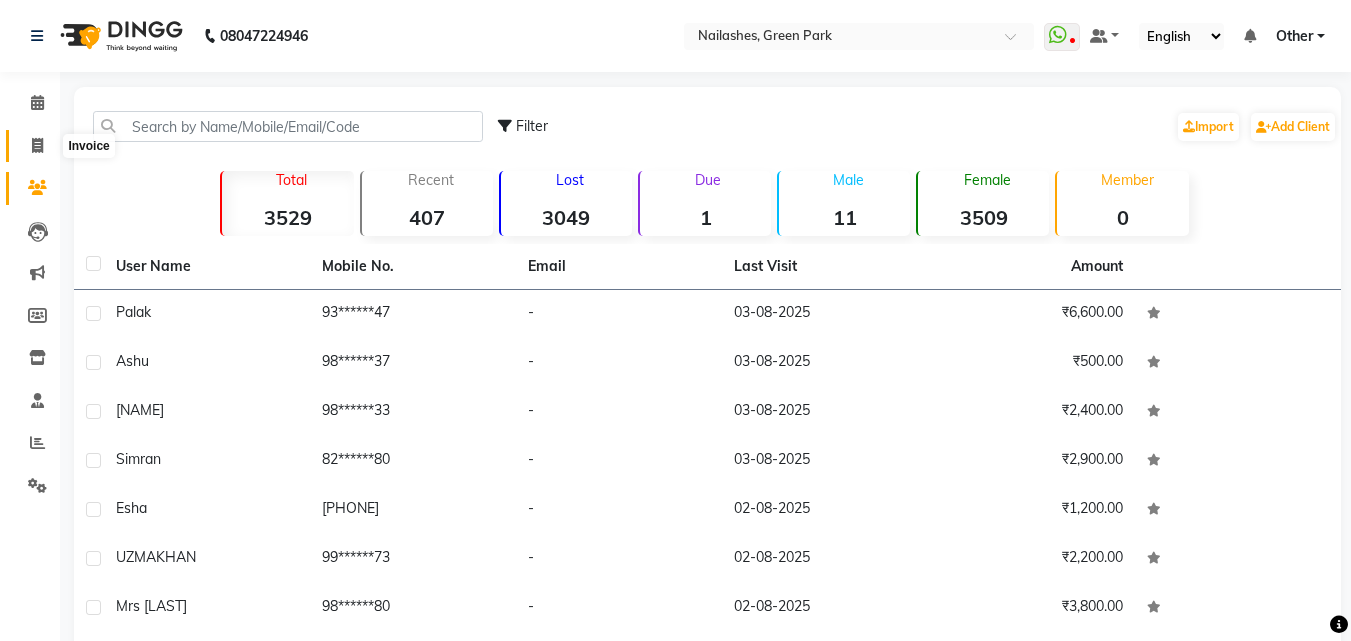 click 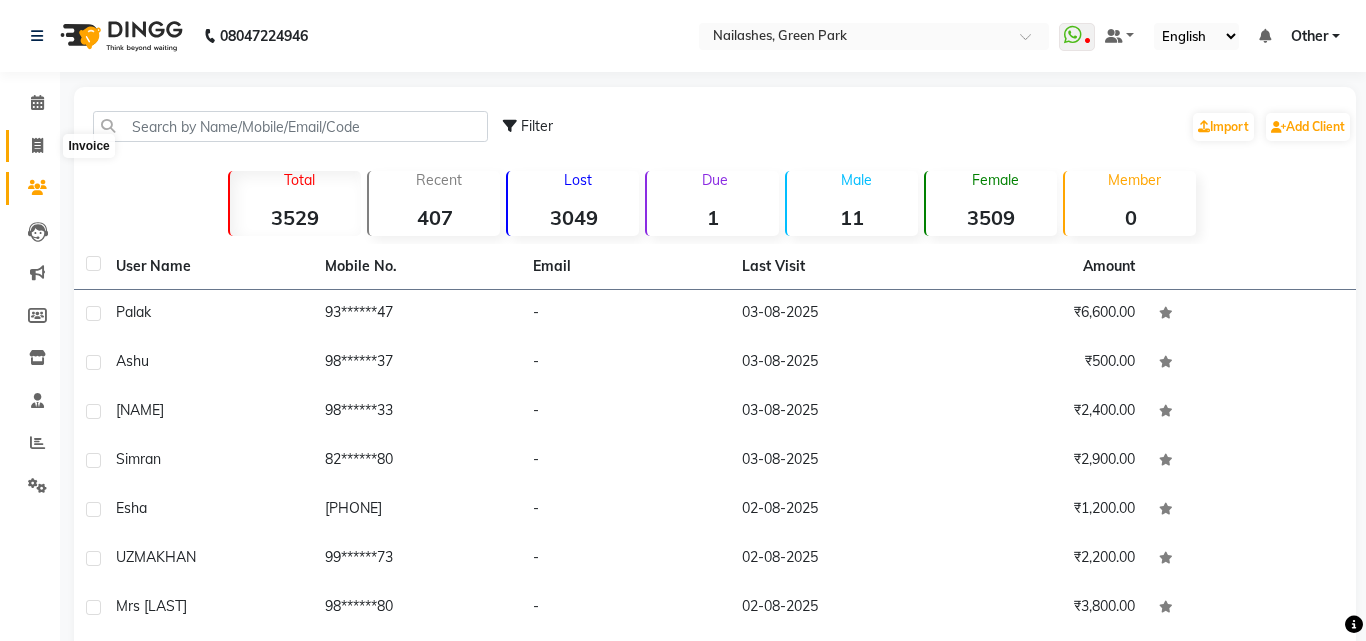 select on "3755" 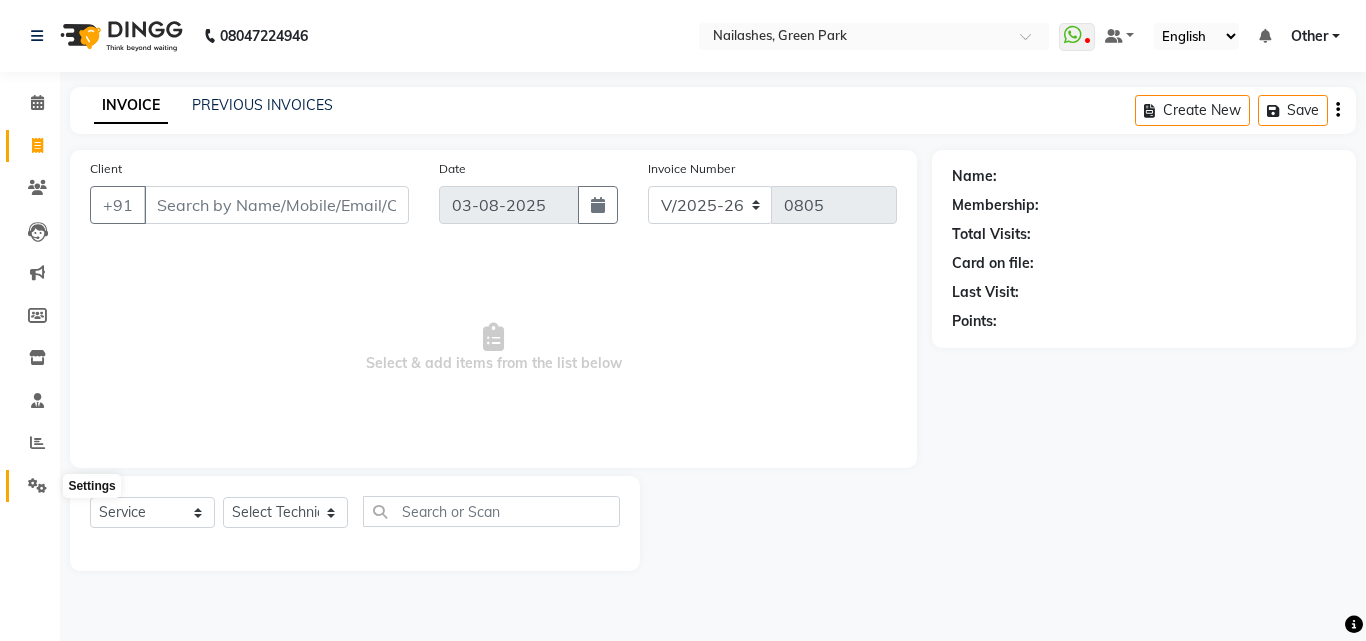 click 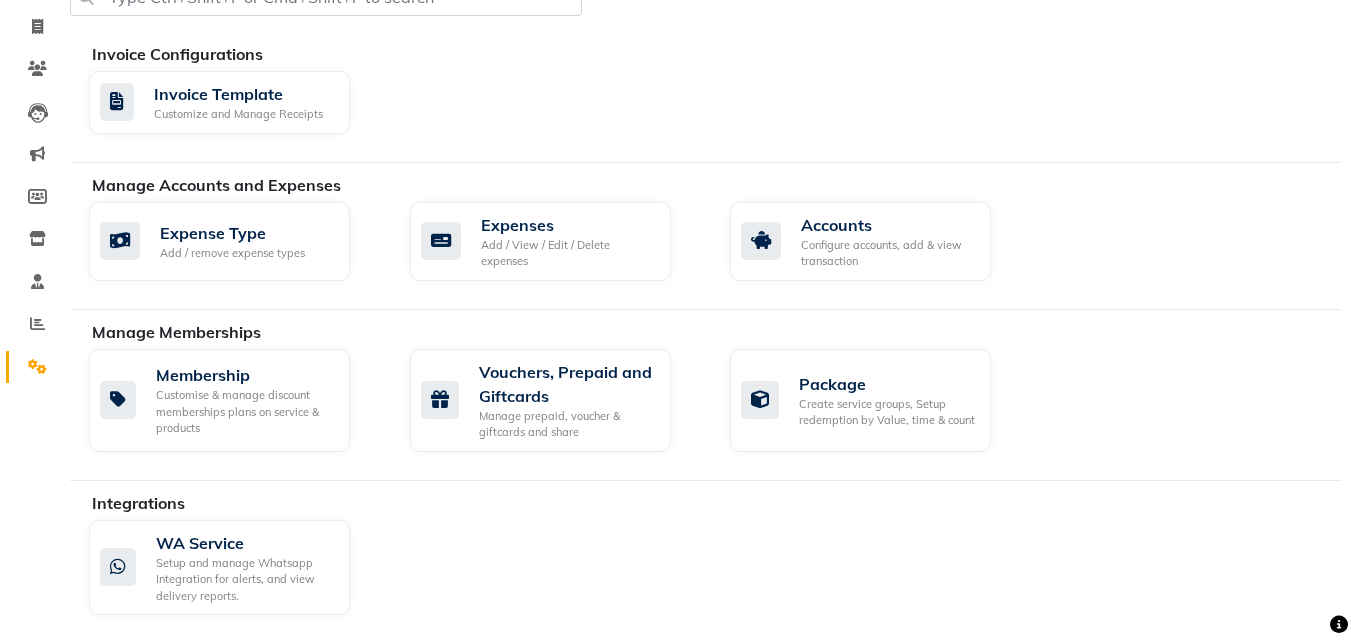 scroll, scrollTop: 120, scrollLeft: 0, axis: vertical 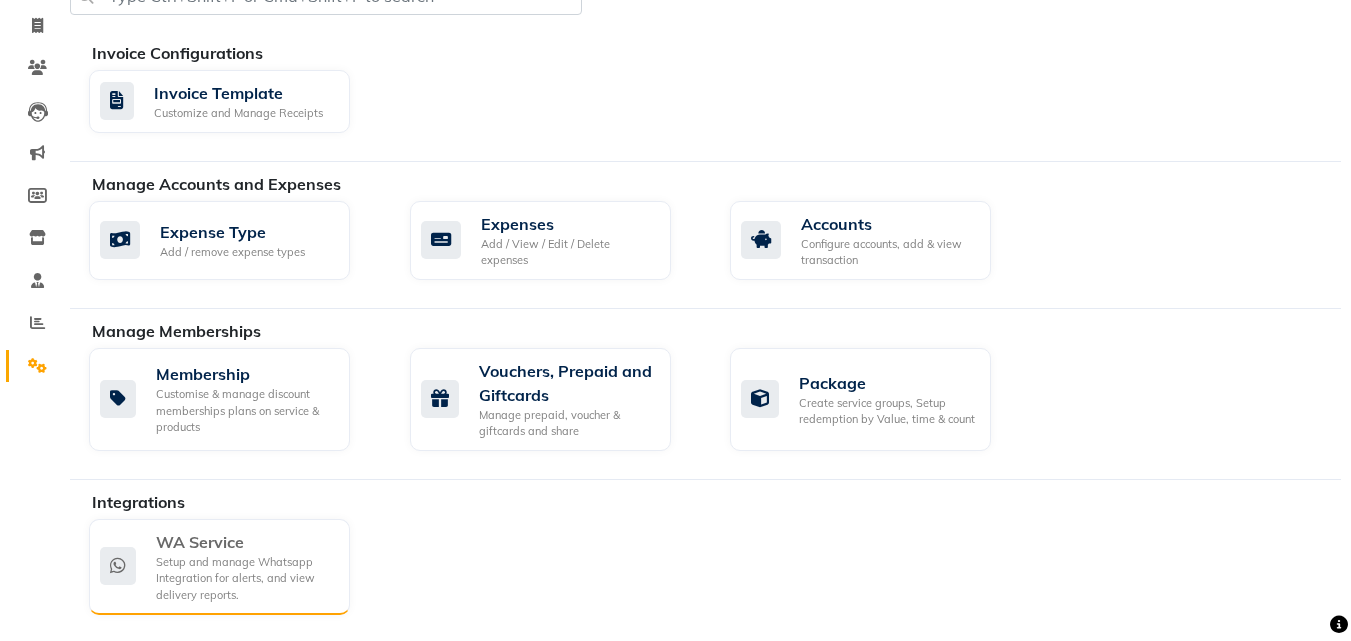 click on "Setup and manage Whatsapp Integration for alerts, and view delivery reports." 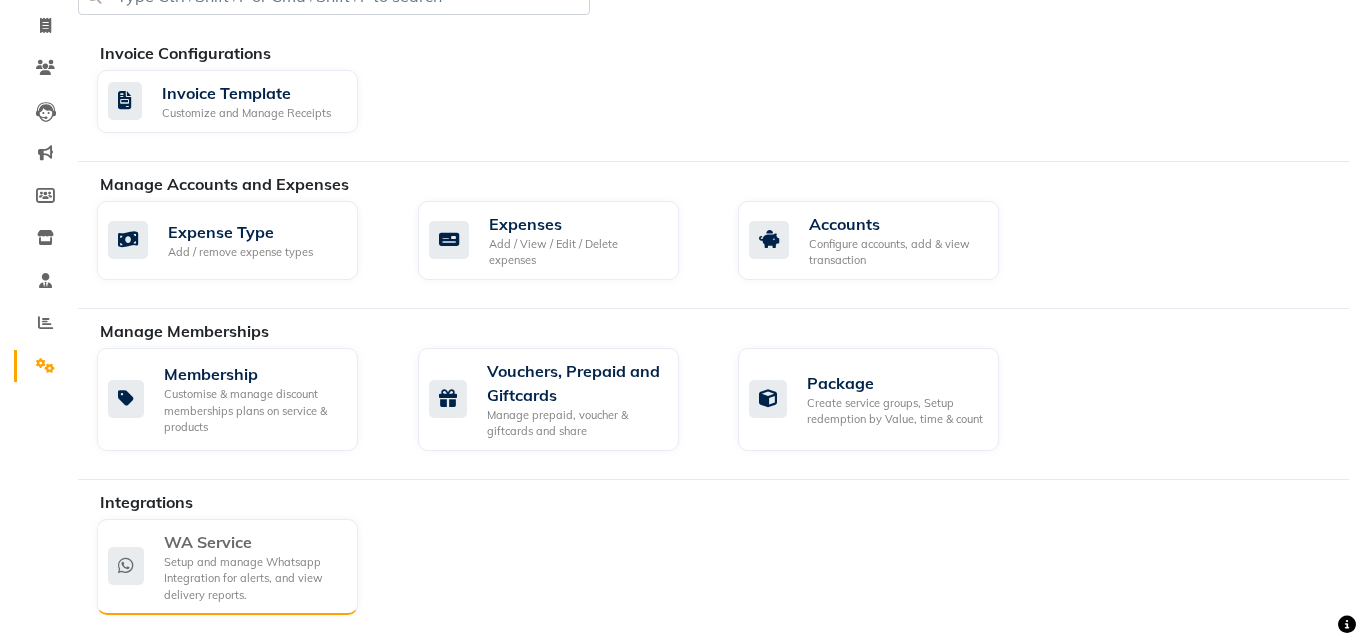 scroll, scrollTop: 0, scrollLeft: 0, axis: both 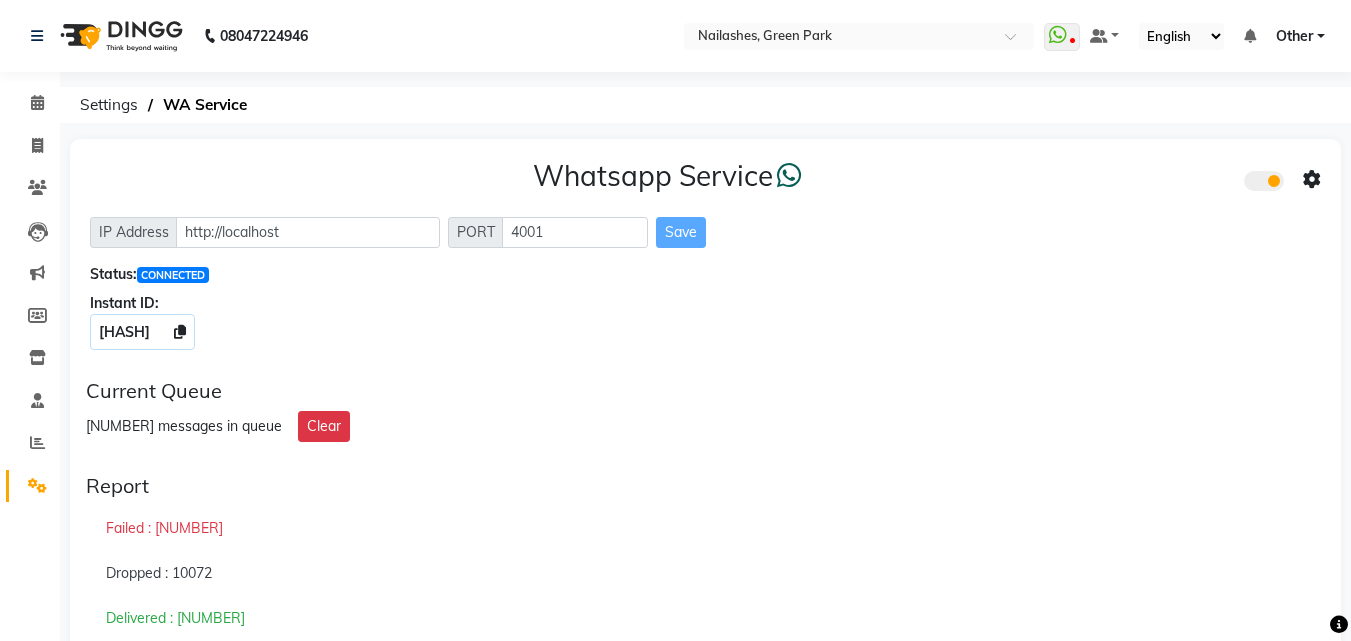 click on "Invoice" 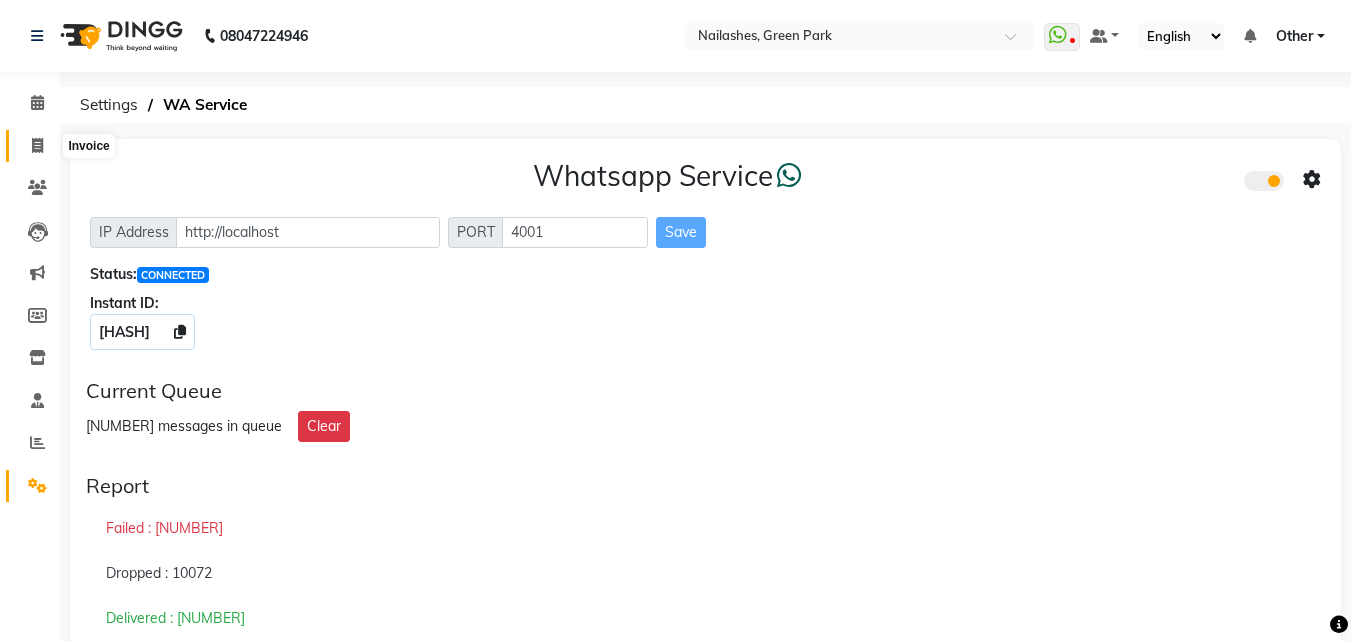 click 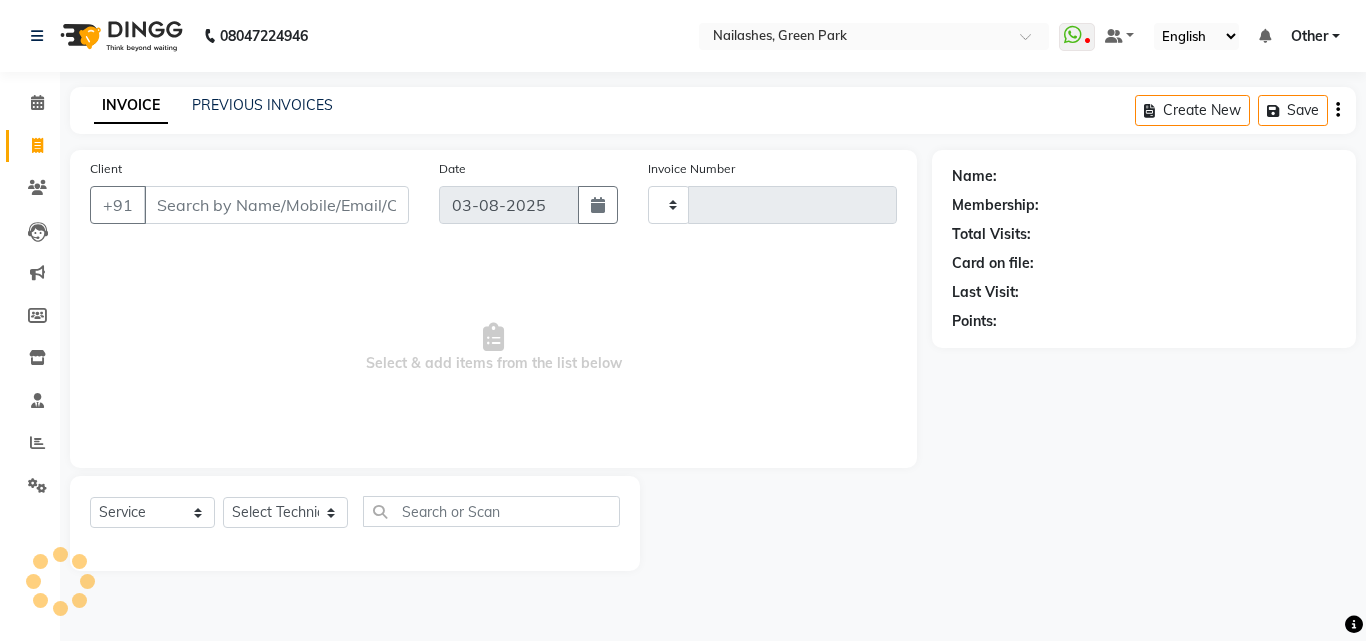 type on "0805" 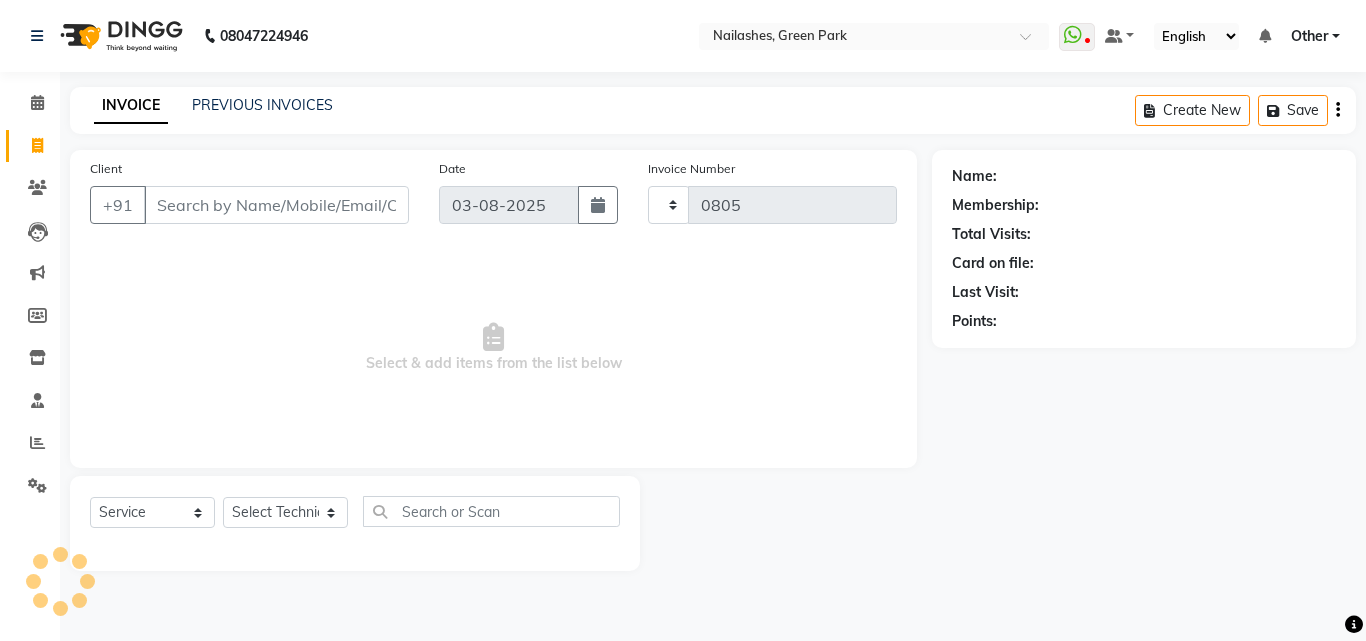 select on "3755" 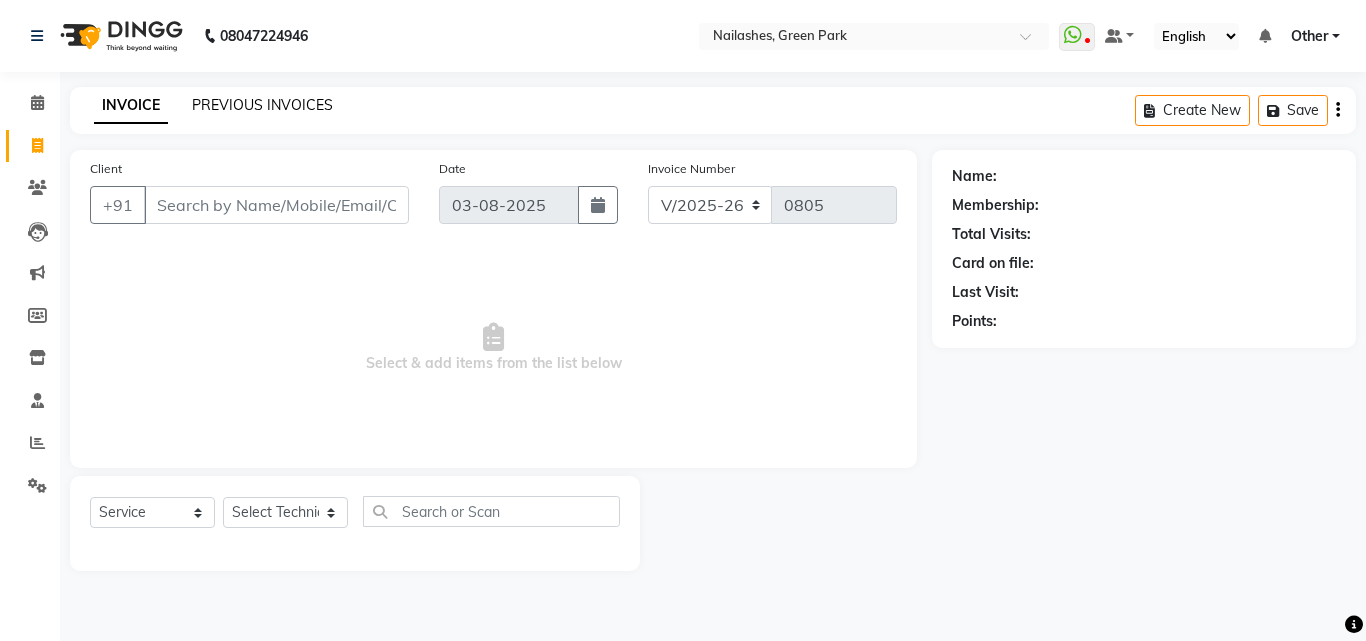 click on "PREVIOUS INVOICES" 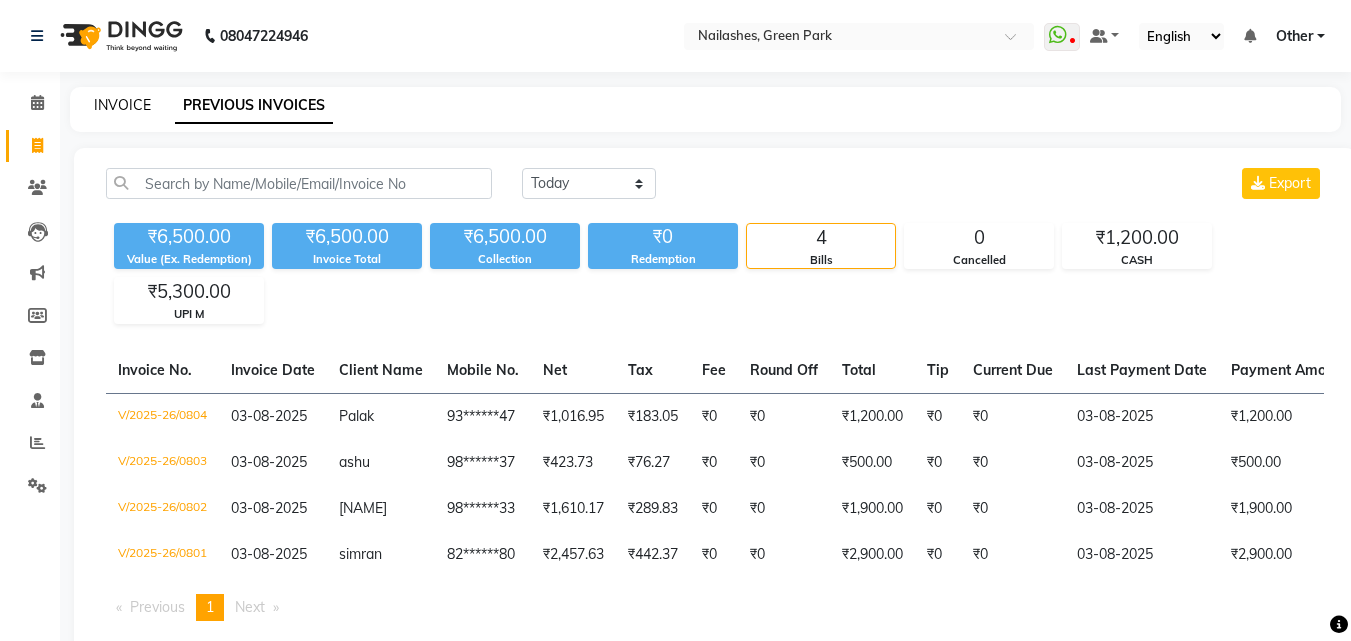 click on "INVOICE" 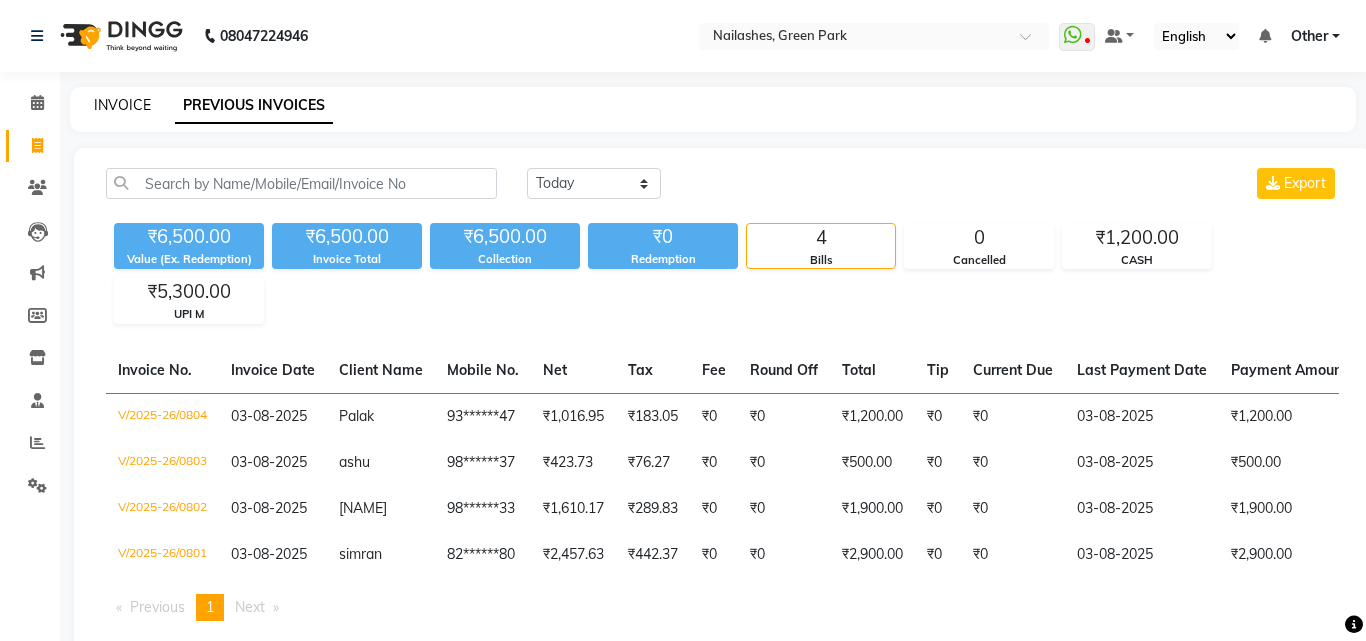 select on "3755" 